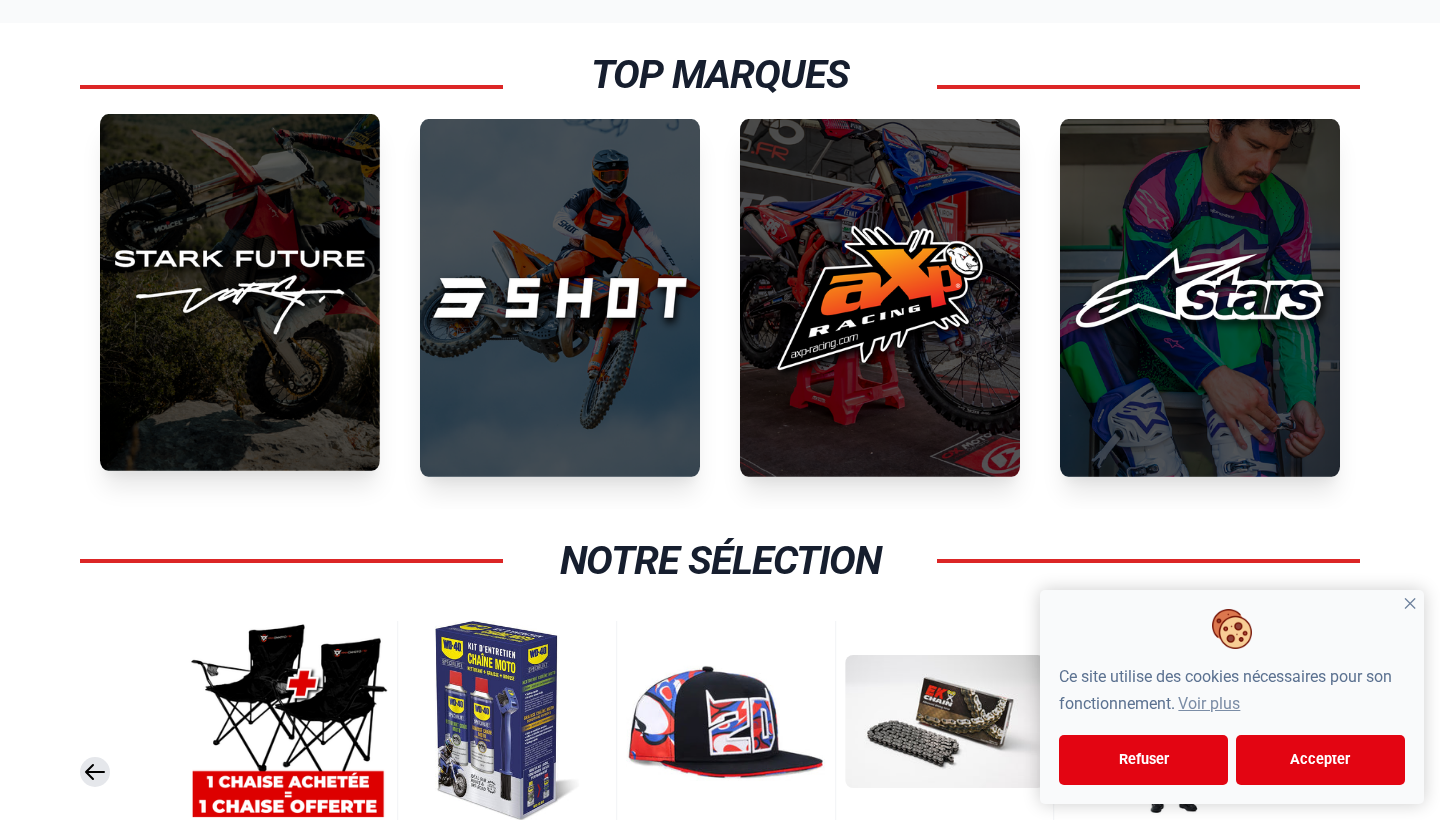 scroll, scrollTop: 509, scrollLeft: 0, axis: vertical 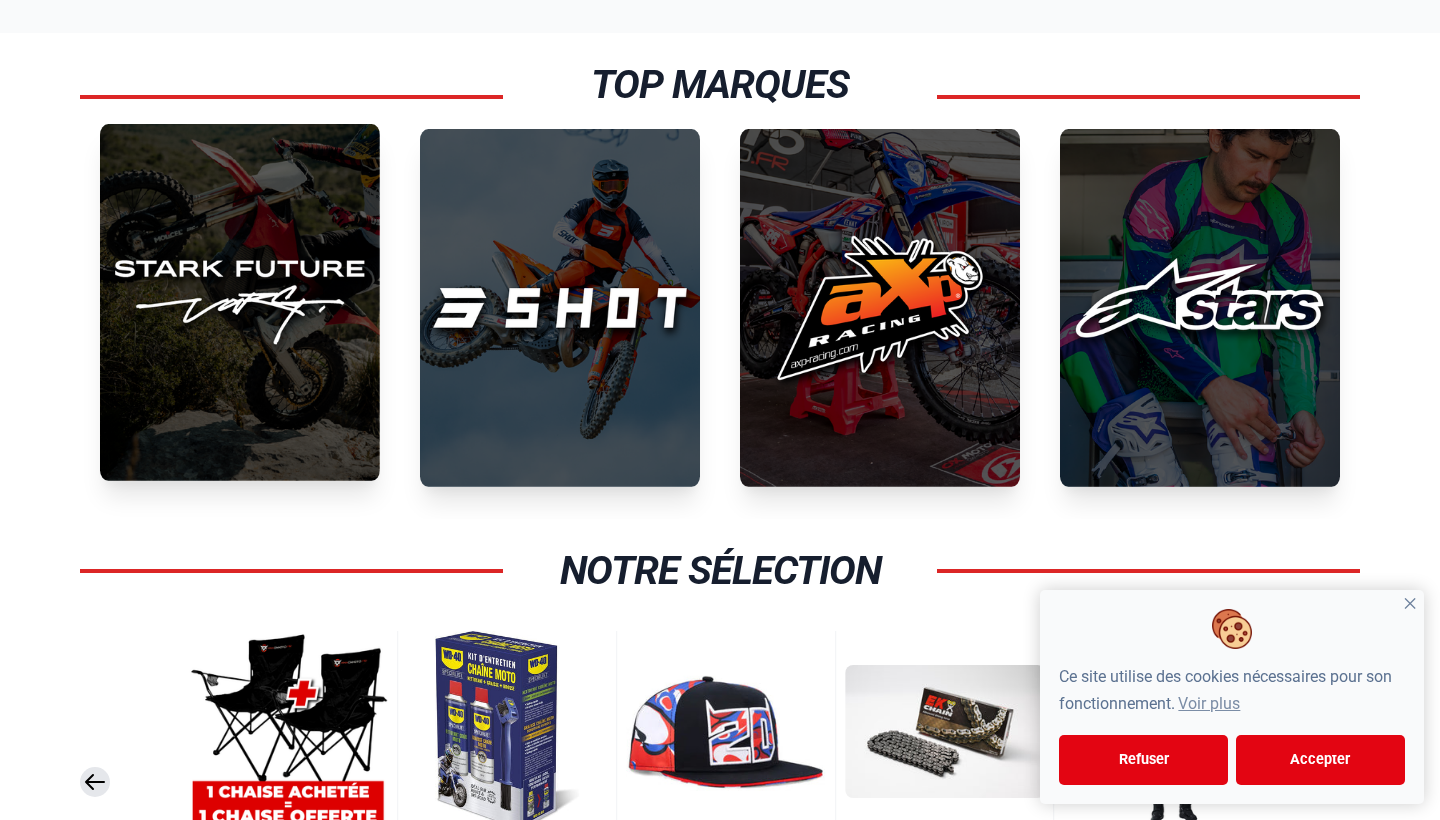 click at bounding box center [240, 302] 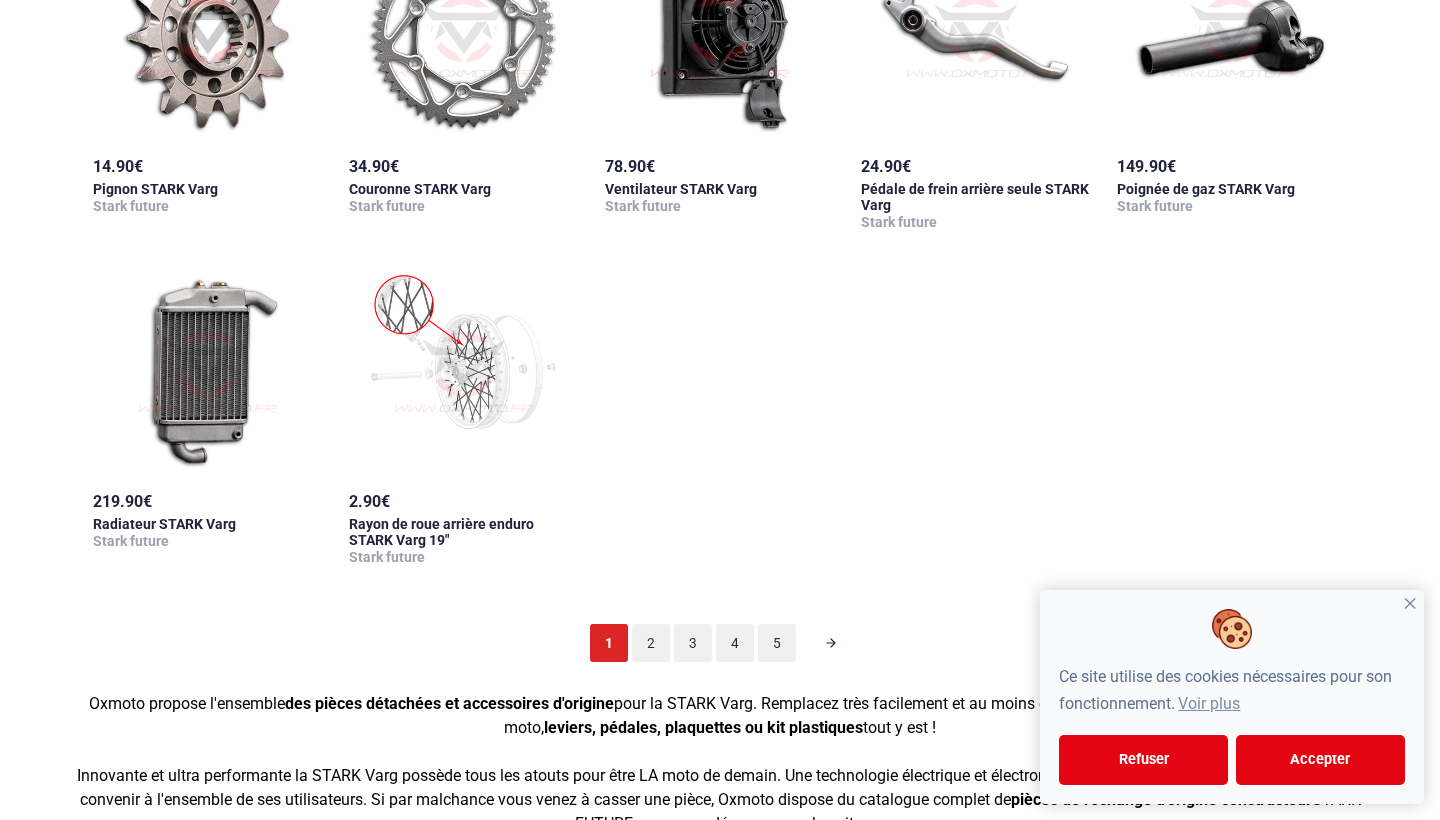 scroll, scrollTop: 1977, scrollLeft: 0, axis: vertical 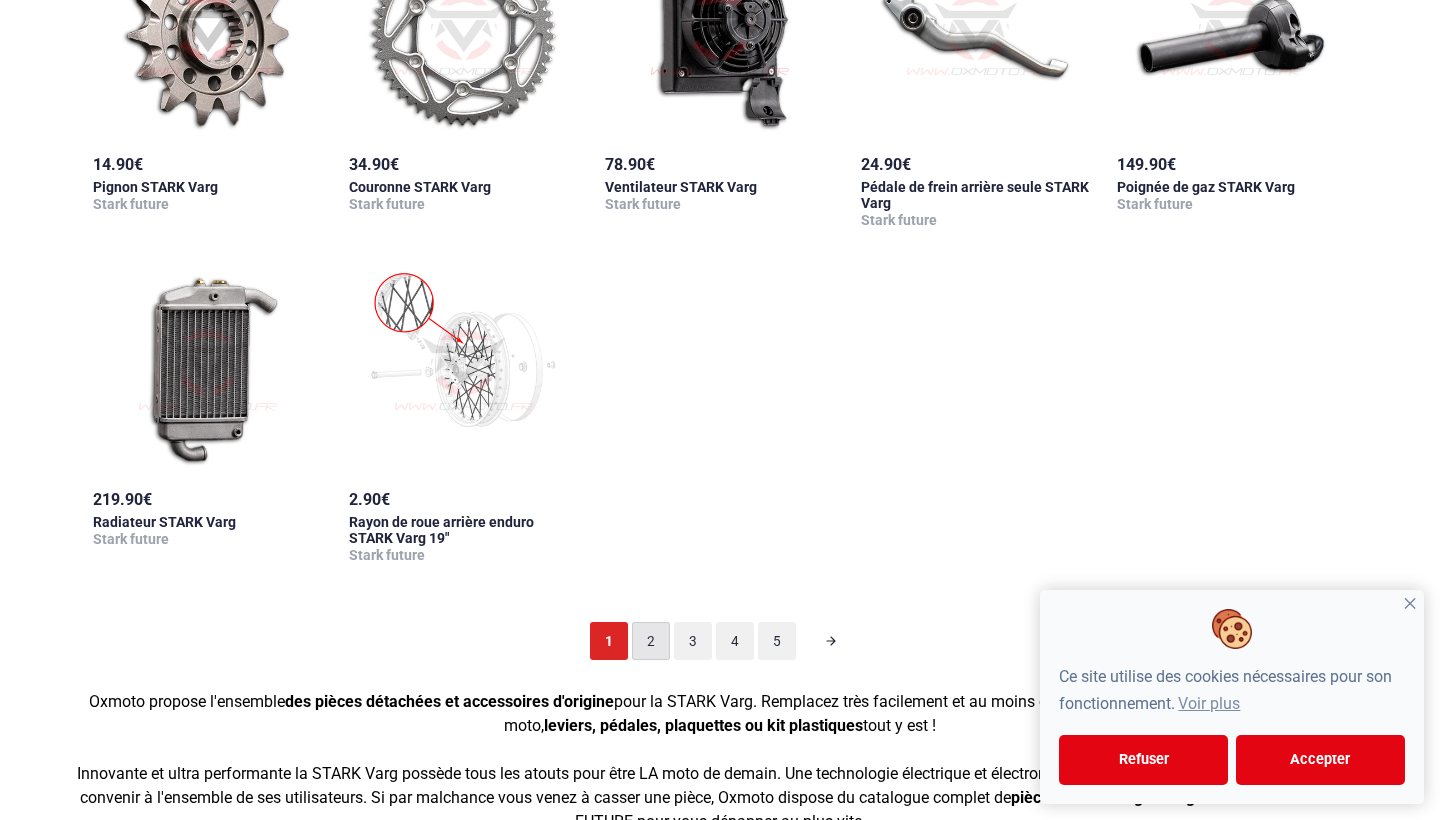 click on "2" at bounding box center [651, 641] 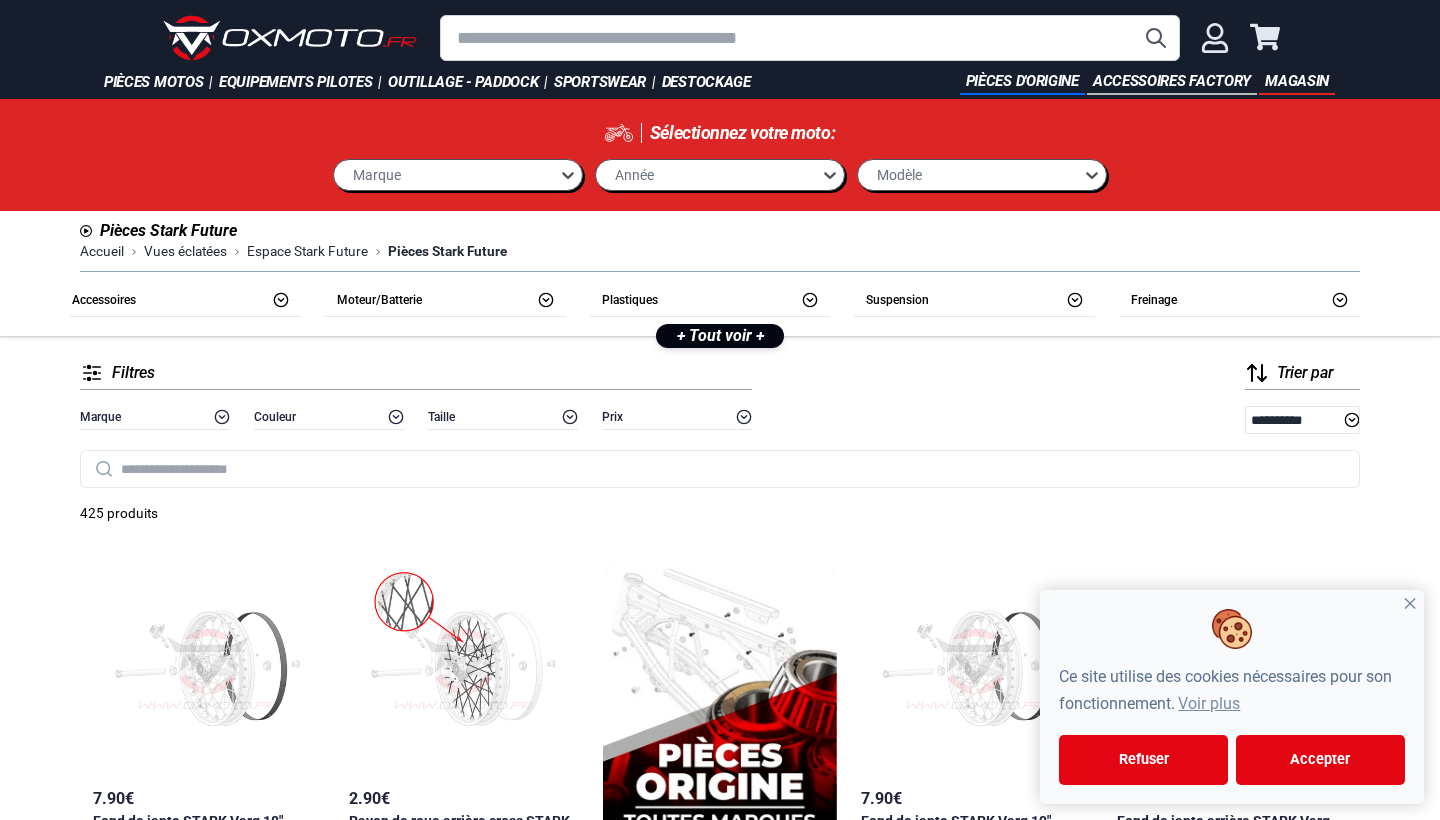 scroll, scrollTop: 0, scrollLeft: 0, axis: both 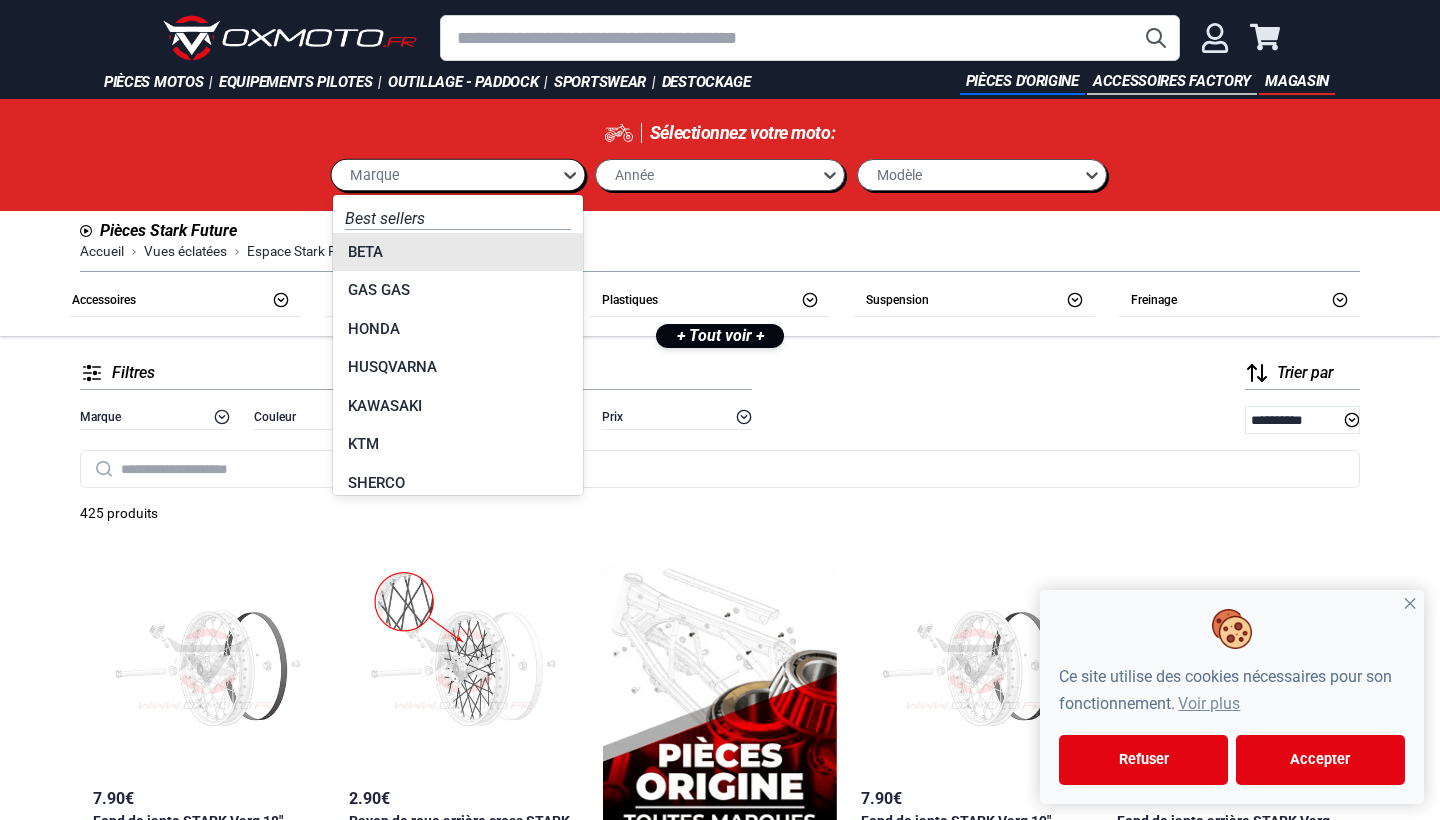 click 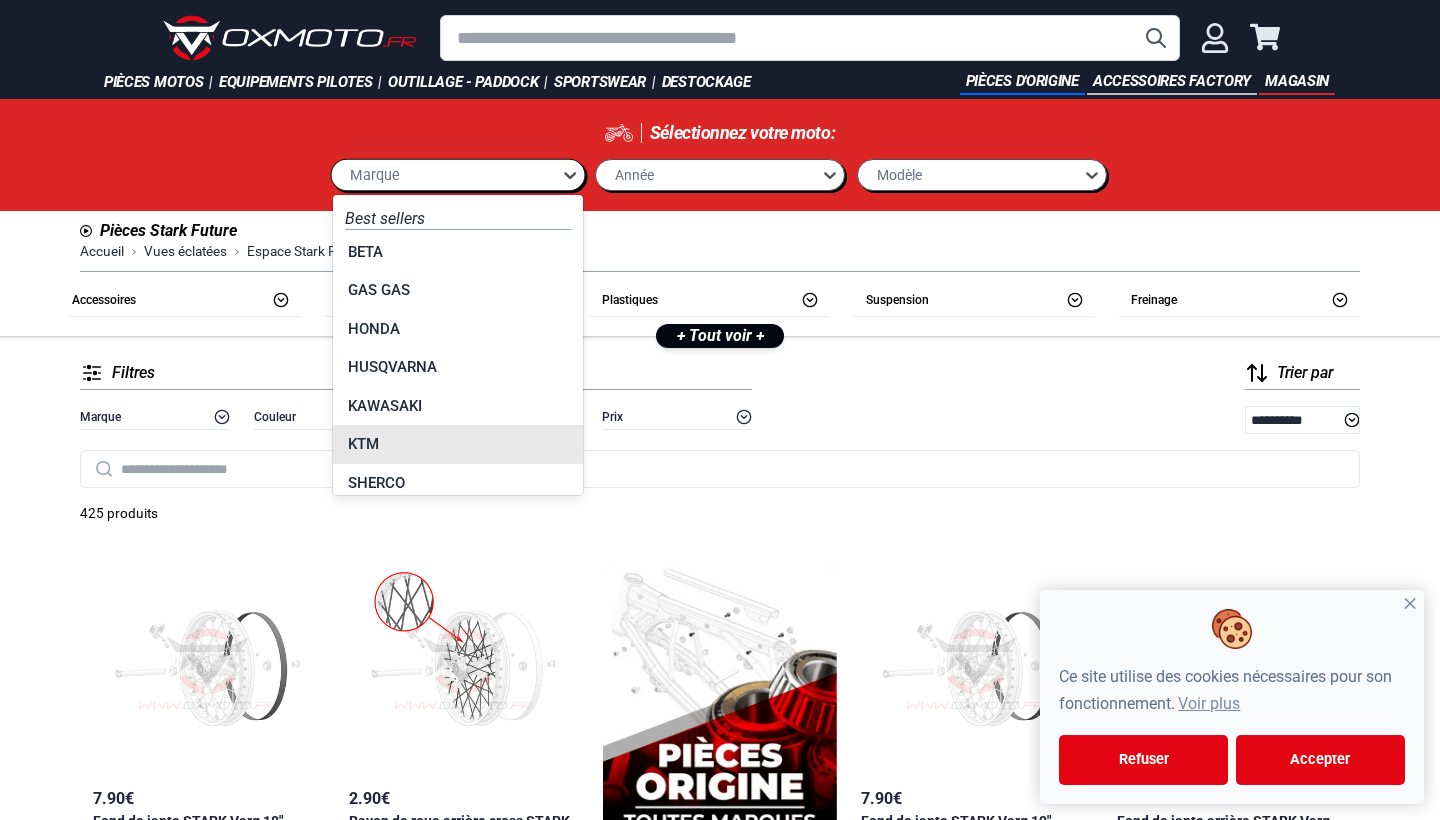 click on "KTM" at bounding box center [458, 444] 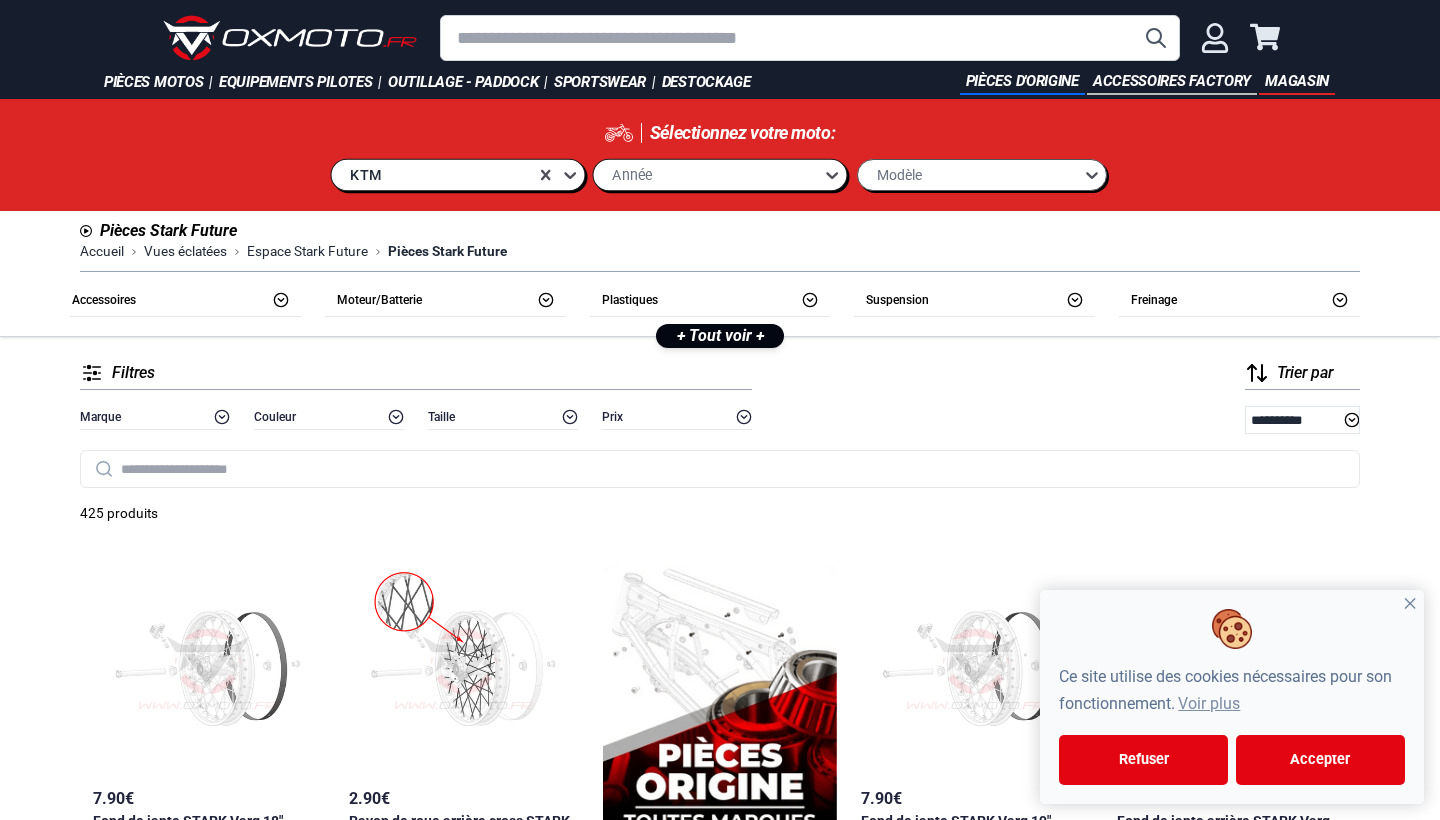 click on "Année" at bounding box center (709, 174) 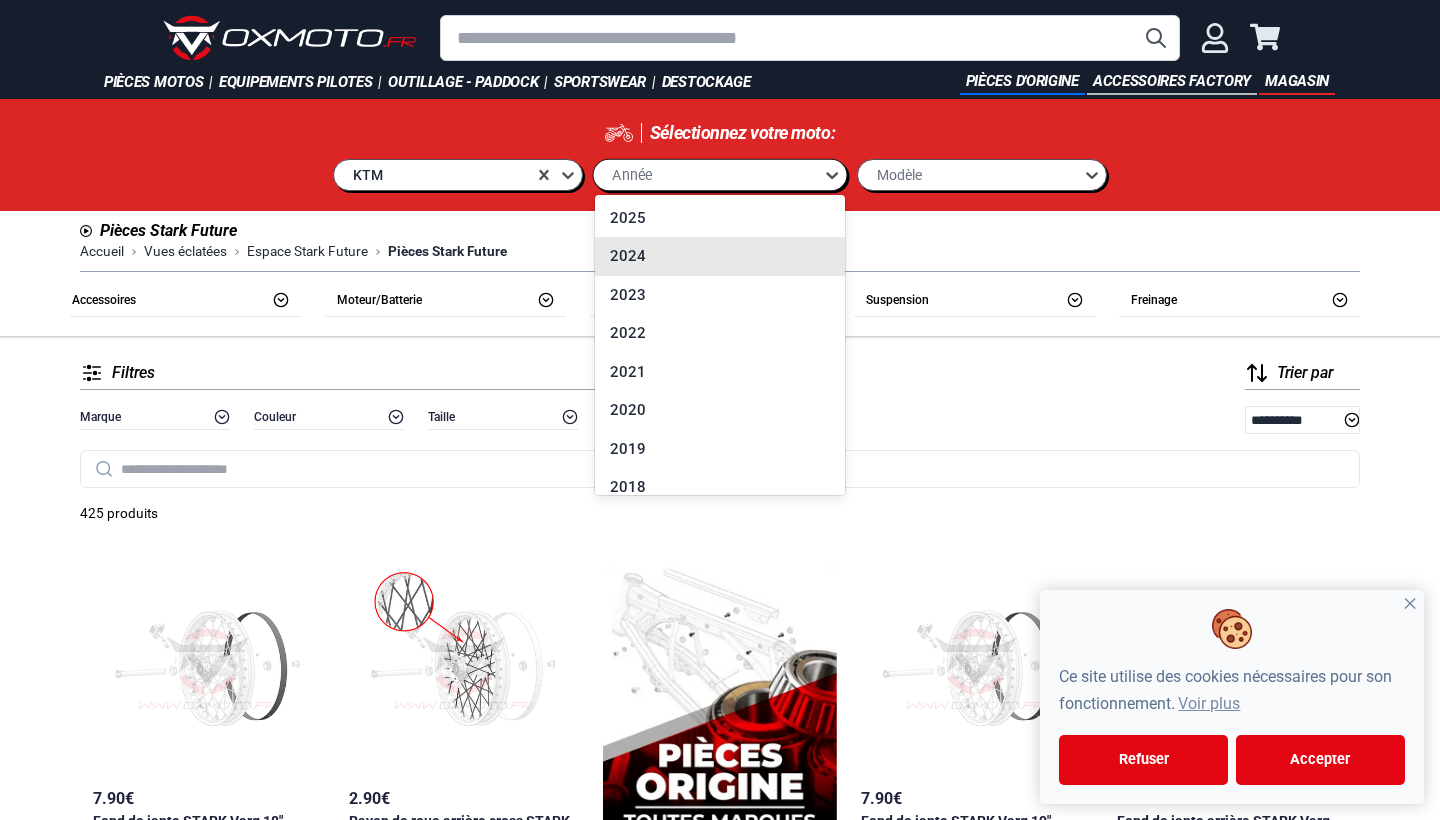 click on "2024" at bounding box center [720, 256] 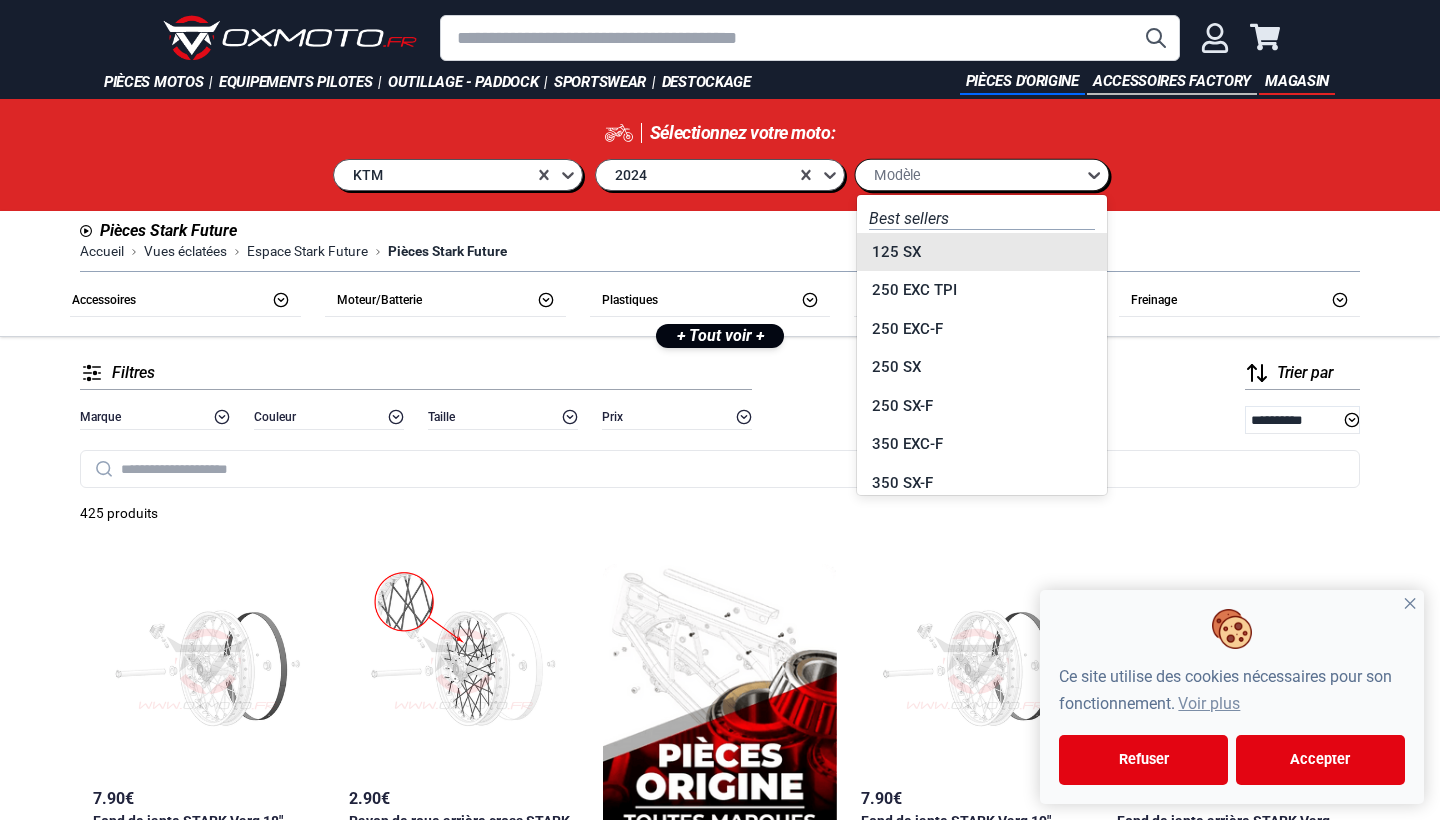 click on "Modèle" at bounding box center (971, 174) 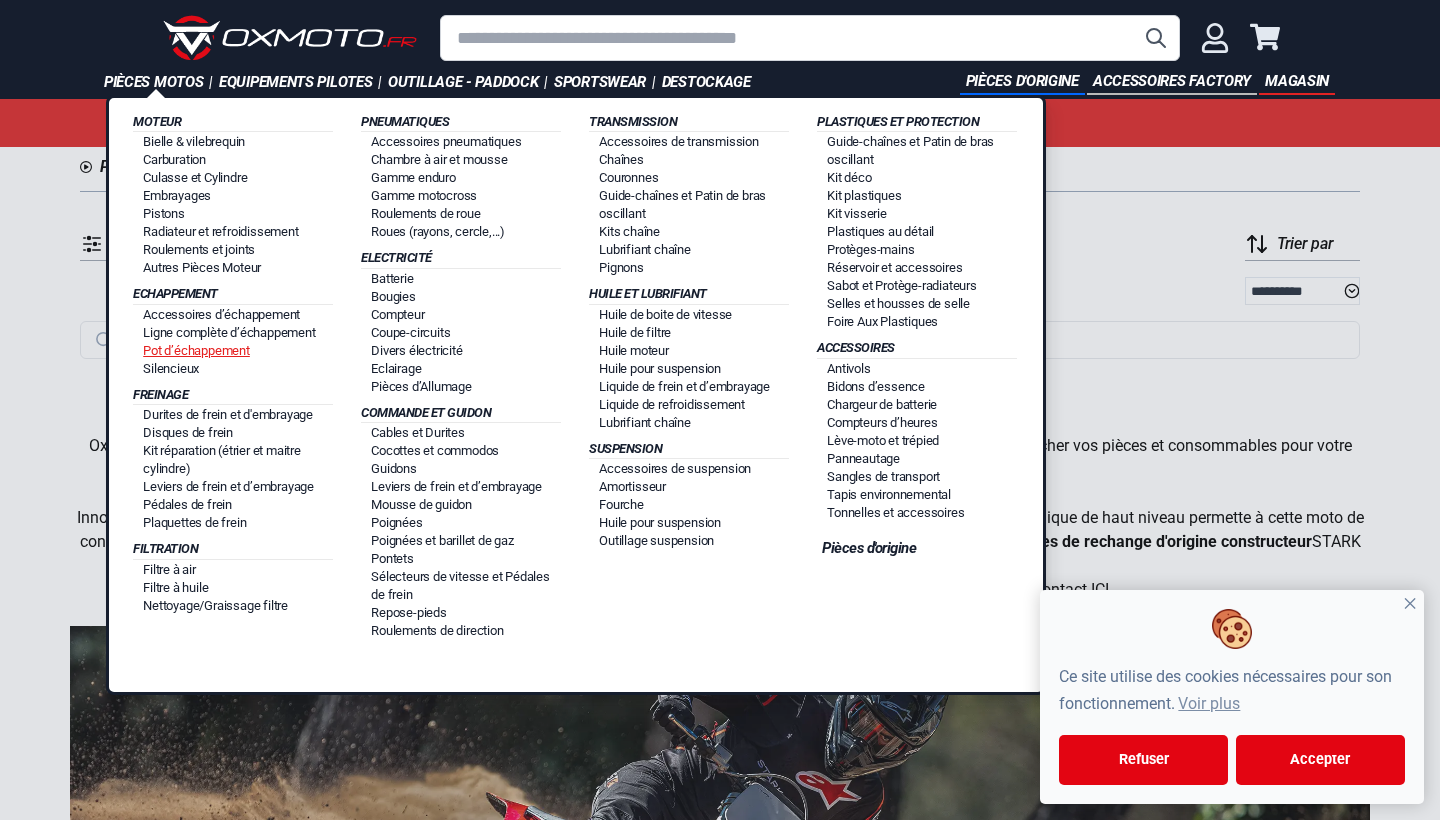 click on "Pot d’échappement" at bounding box center (196, 350) 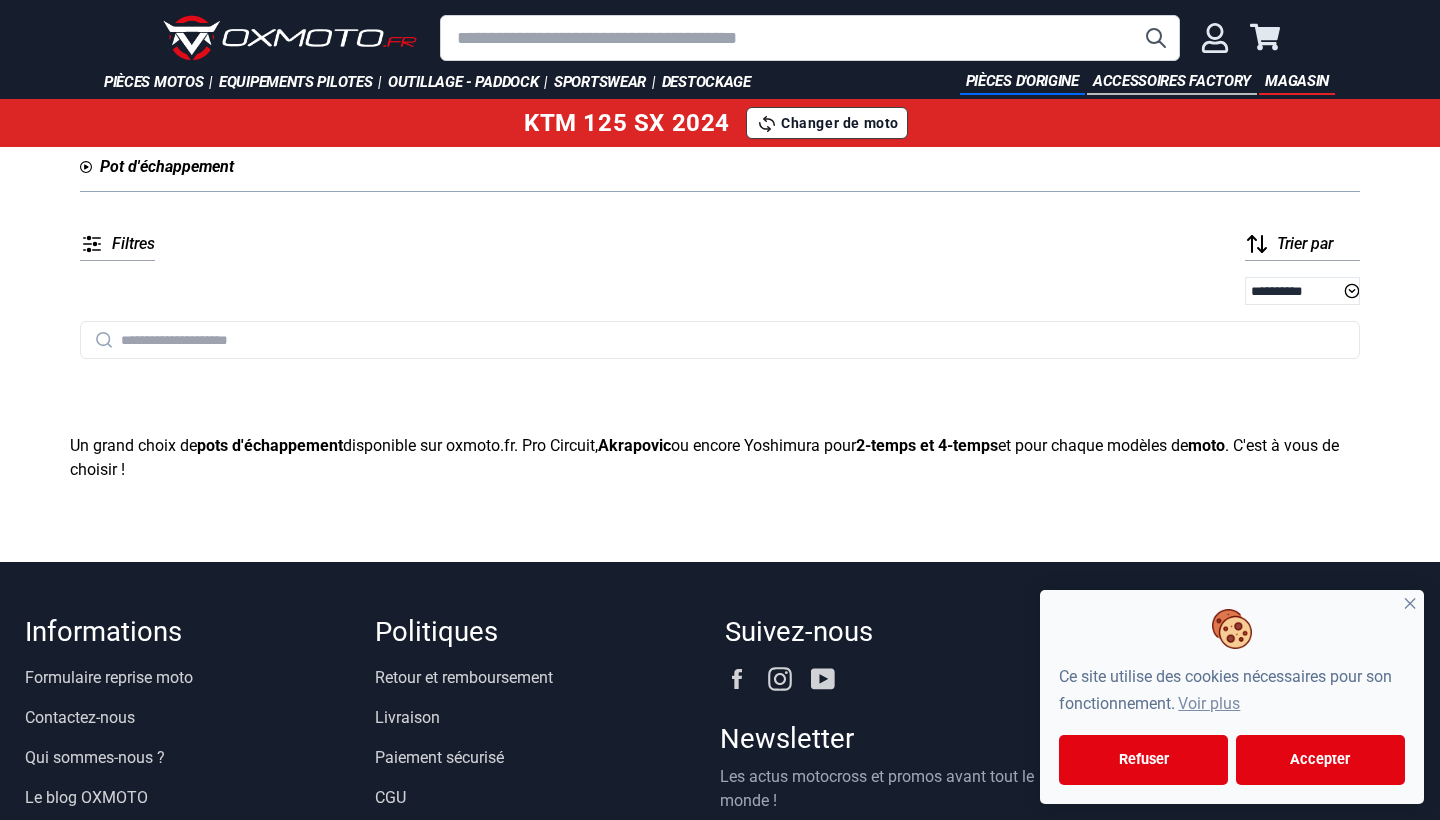 scroll, scrollTop: 0, scrollLeft: 0, axis: both 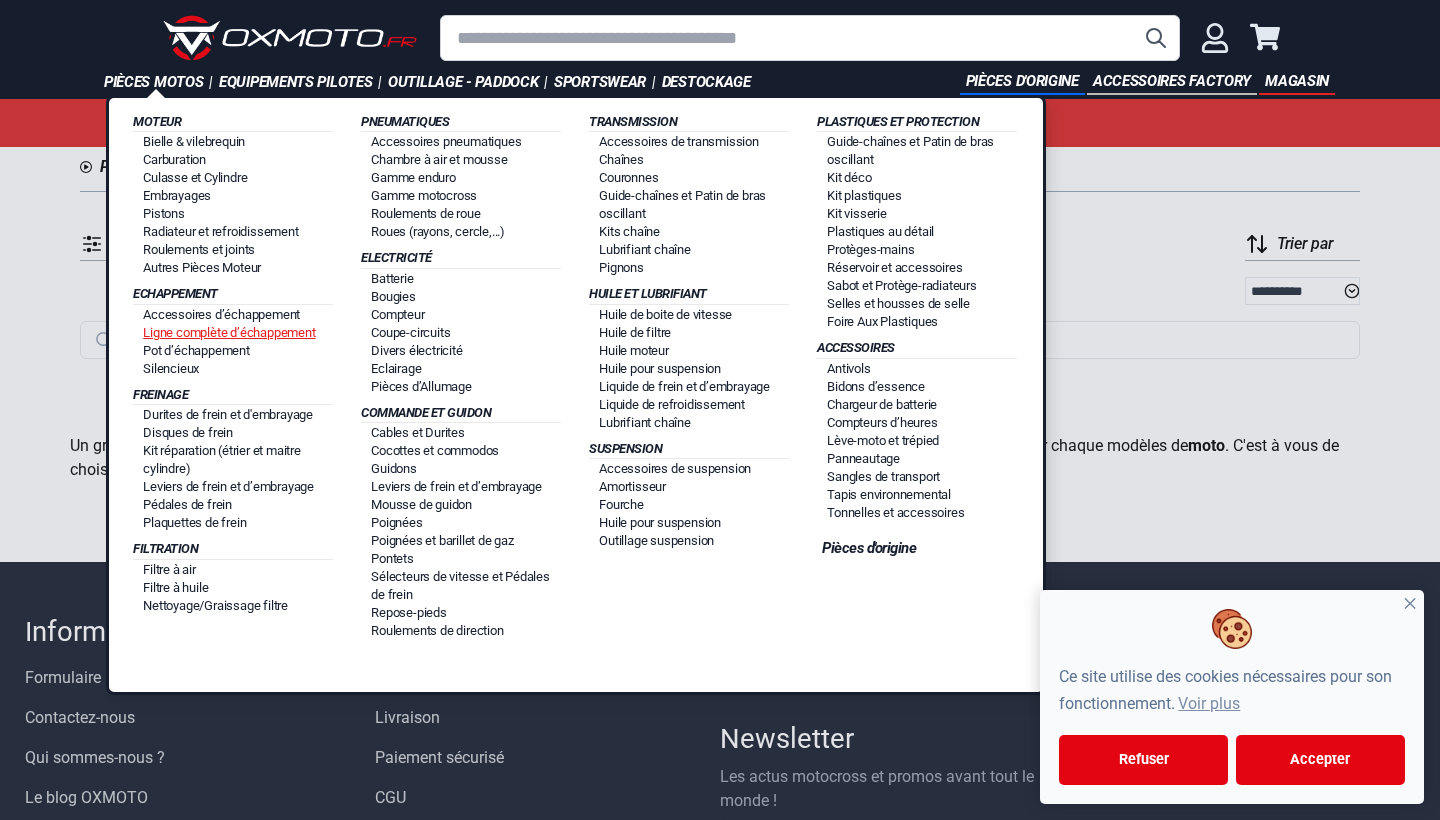 click on "Ligne complète d’échappement" at bounding box center (229, 332) 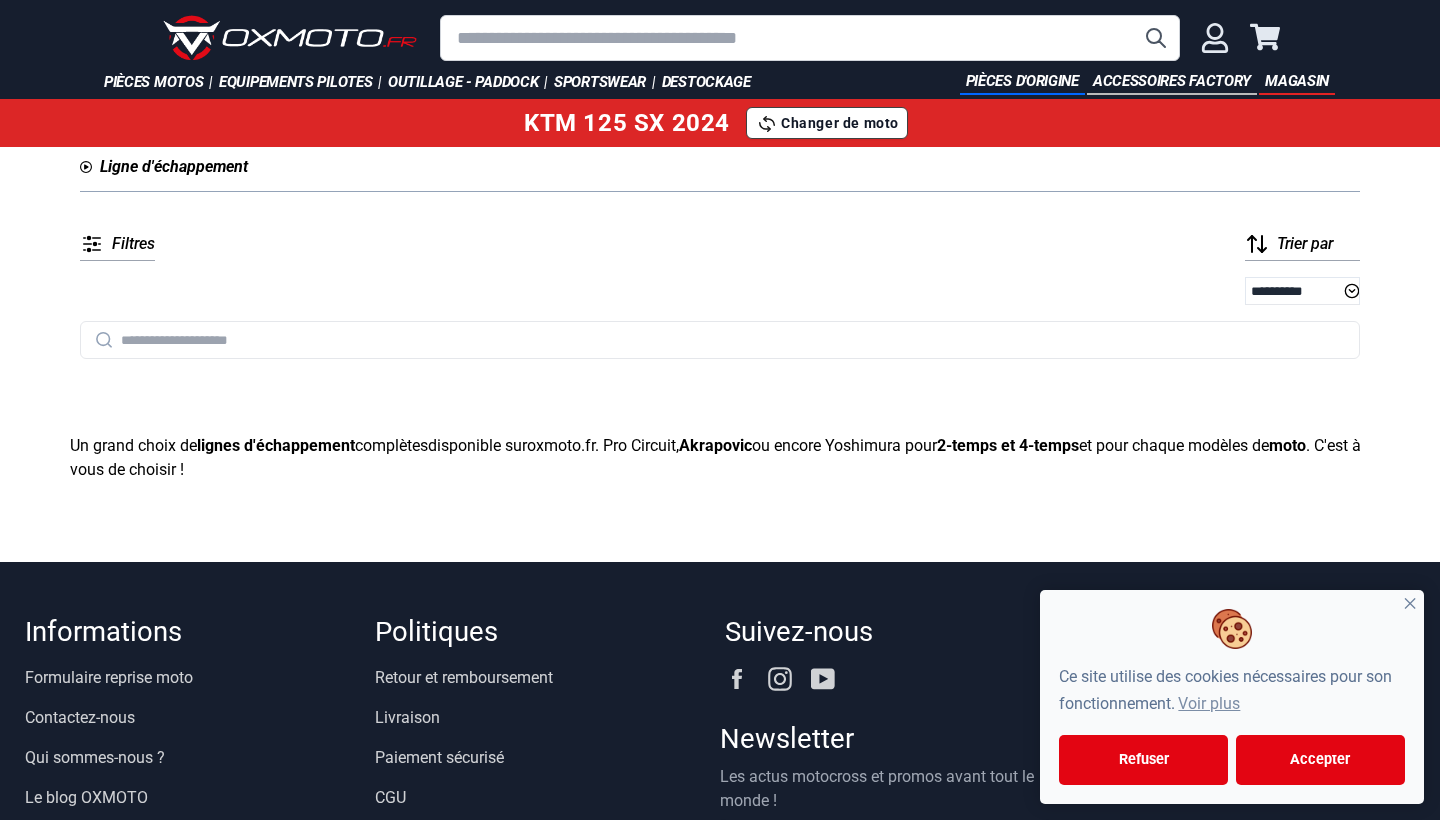 scroll, scrollTop: 0, scrollLeft: 0, axis: both 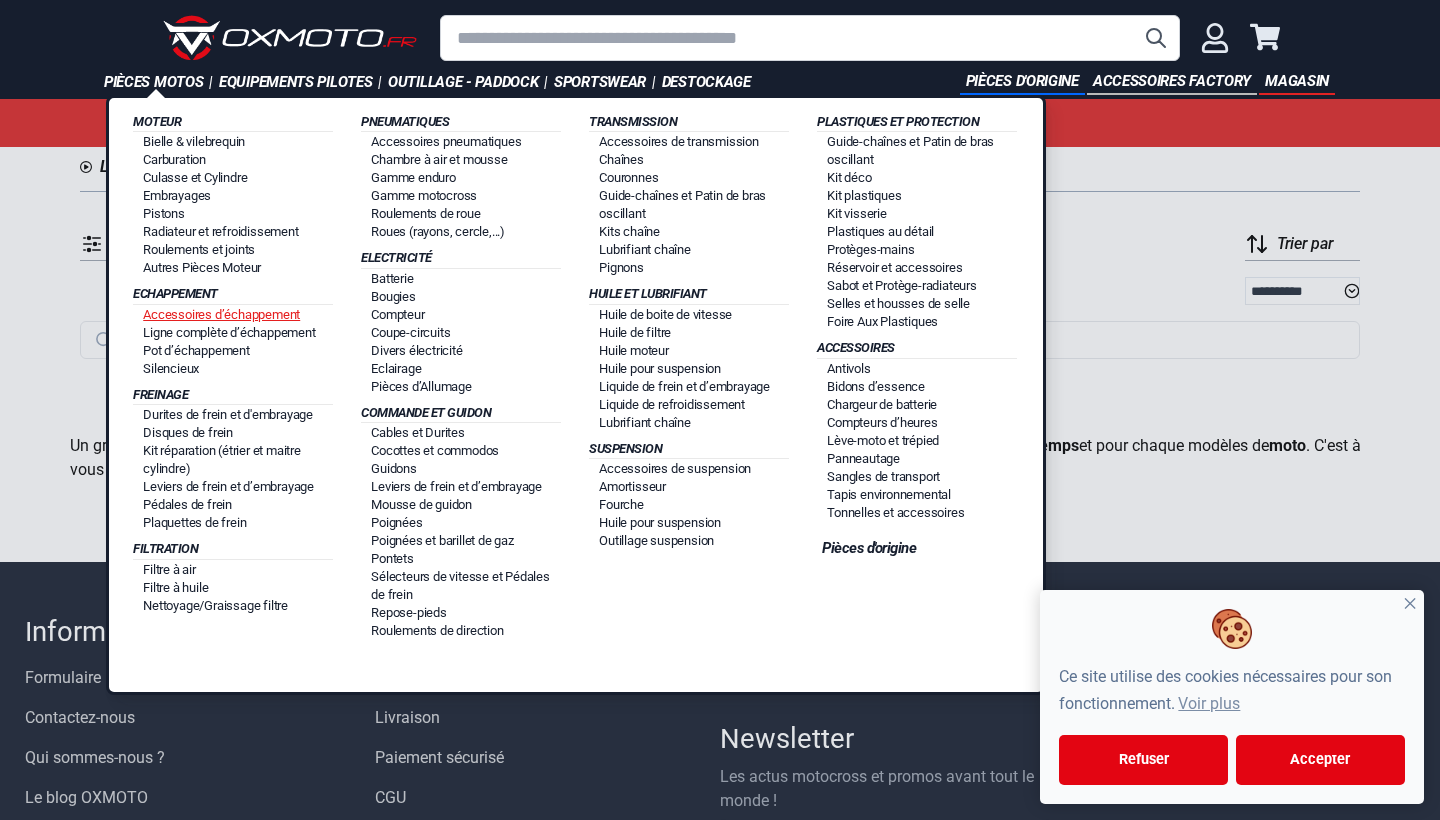 click on "Accessoires d’échappement" at bounding box center [221, 314] 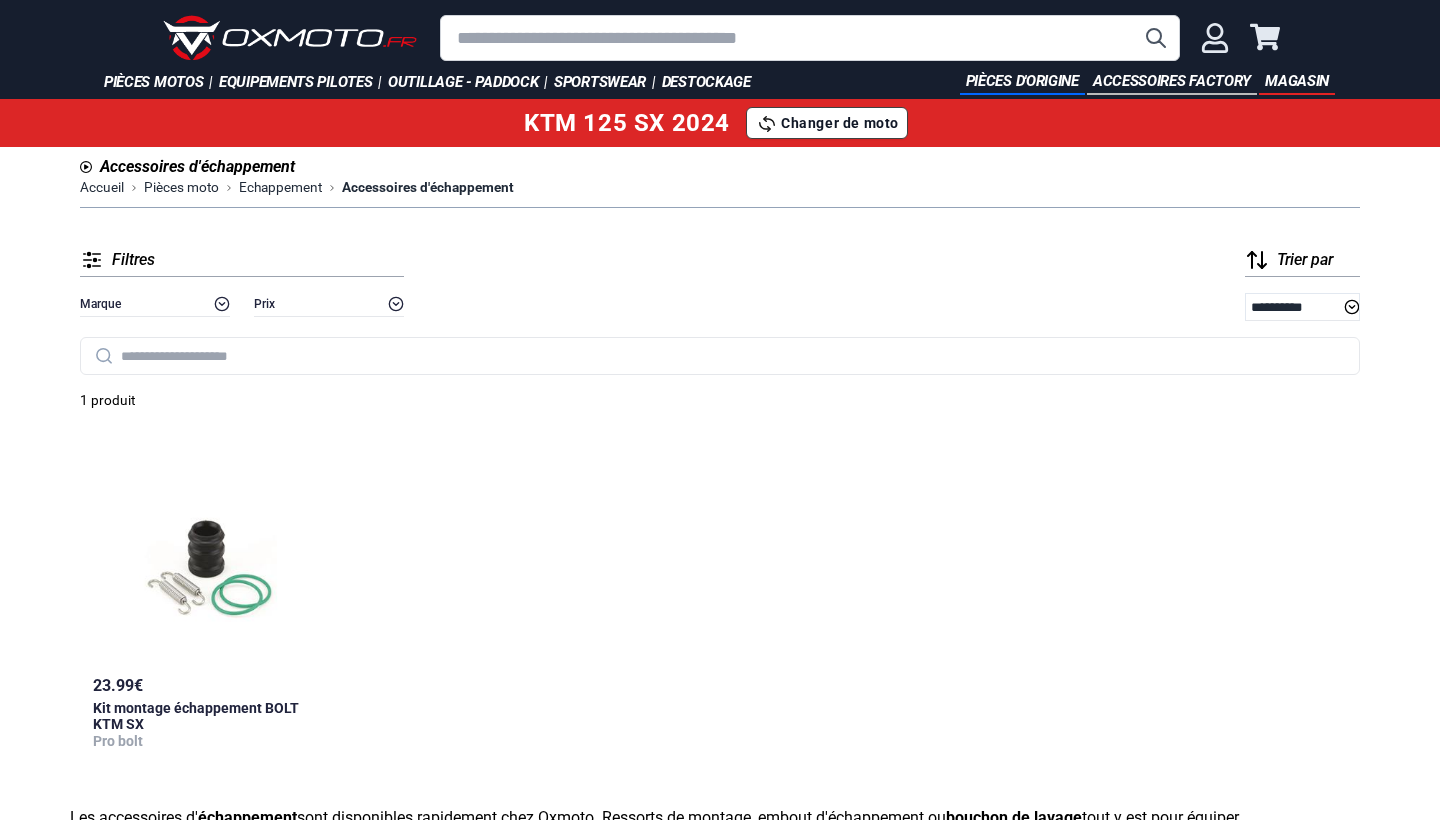 scroll, scrollTop: 0, scrollLeft: 0, axis: both 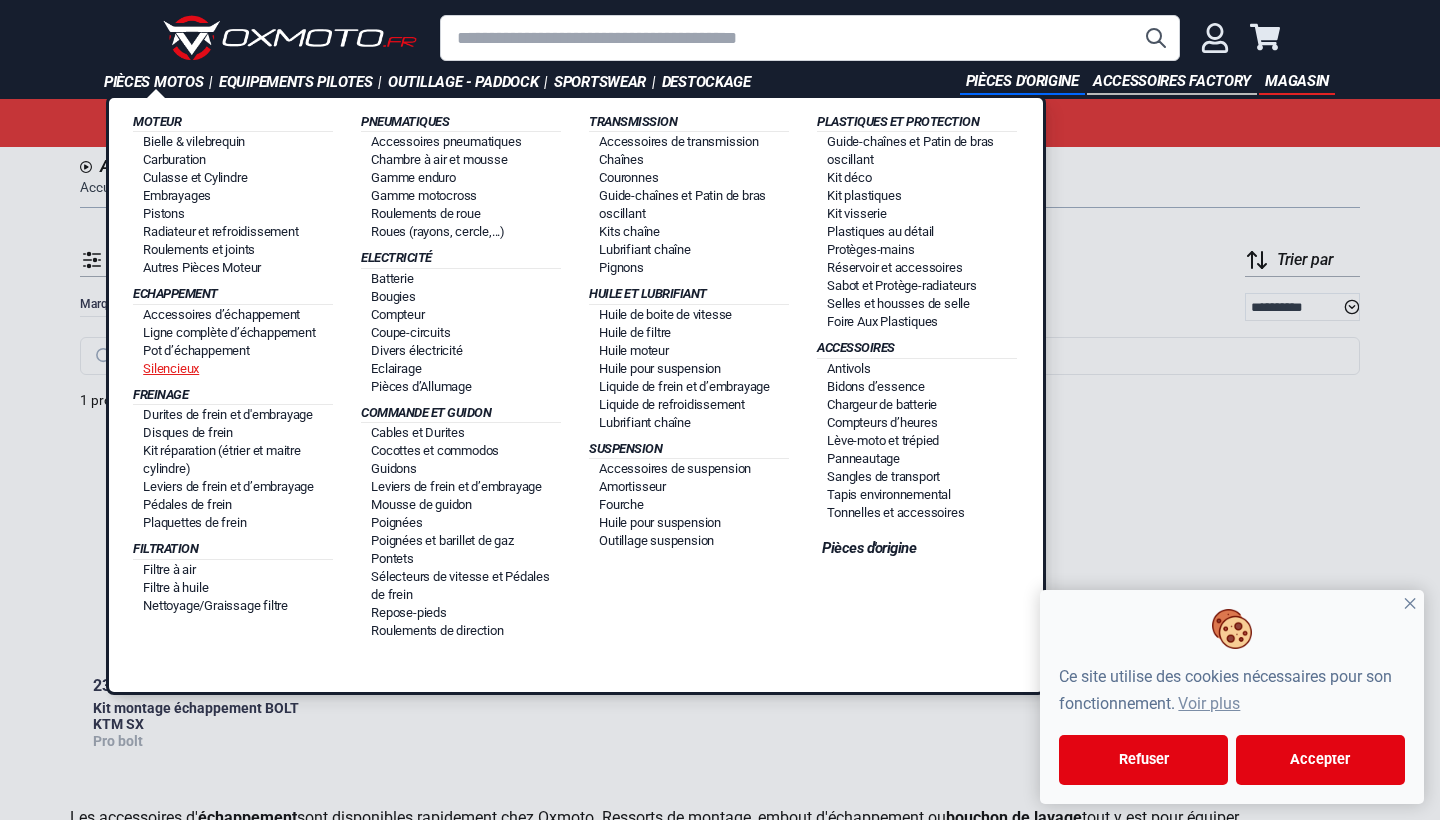 click on "Silencieux" at bounding box center [171, 368] 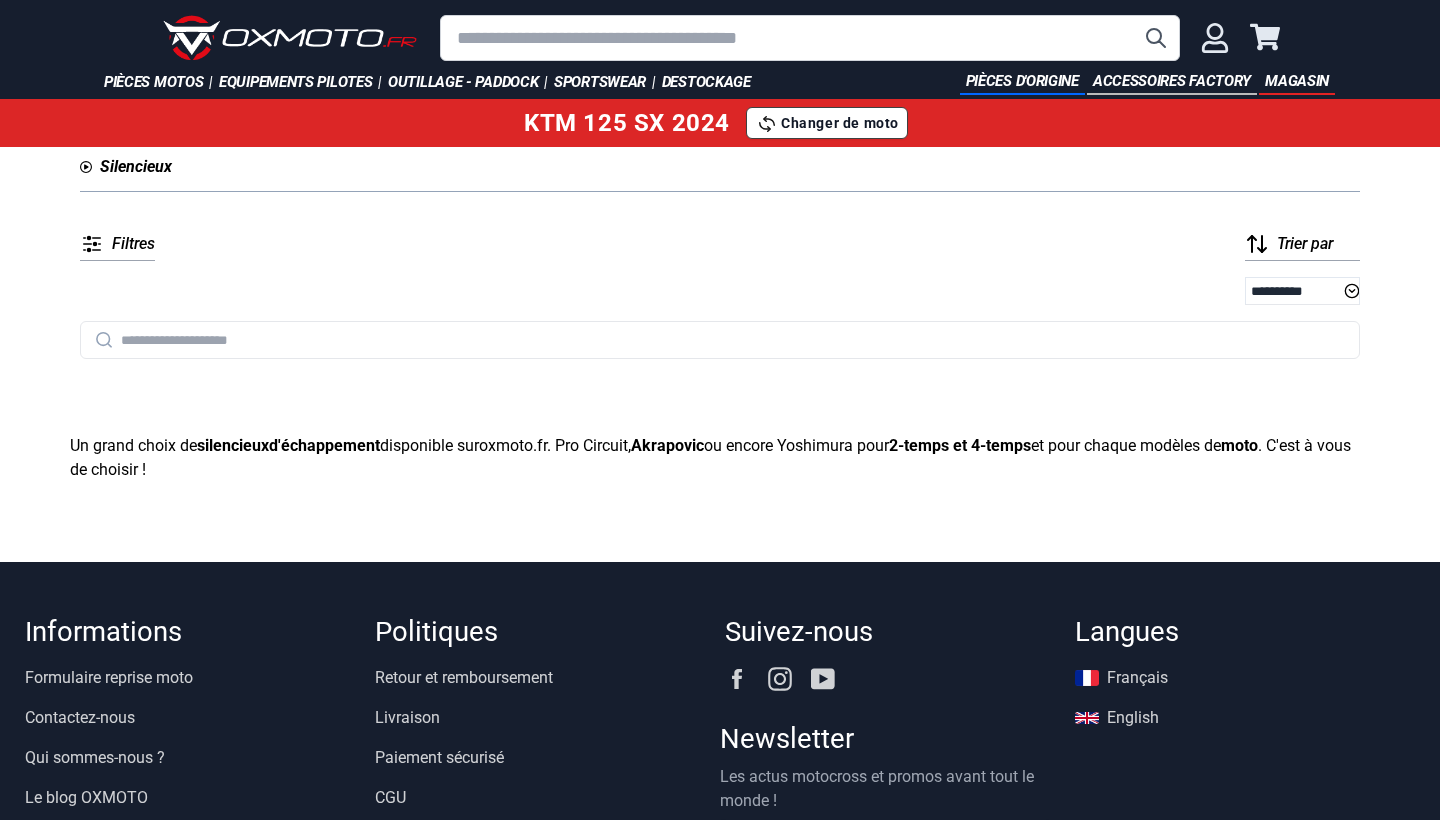 scroll, scrollTop: 0, scrollLeft: 0, axis: both 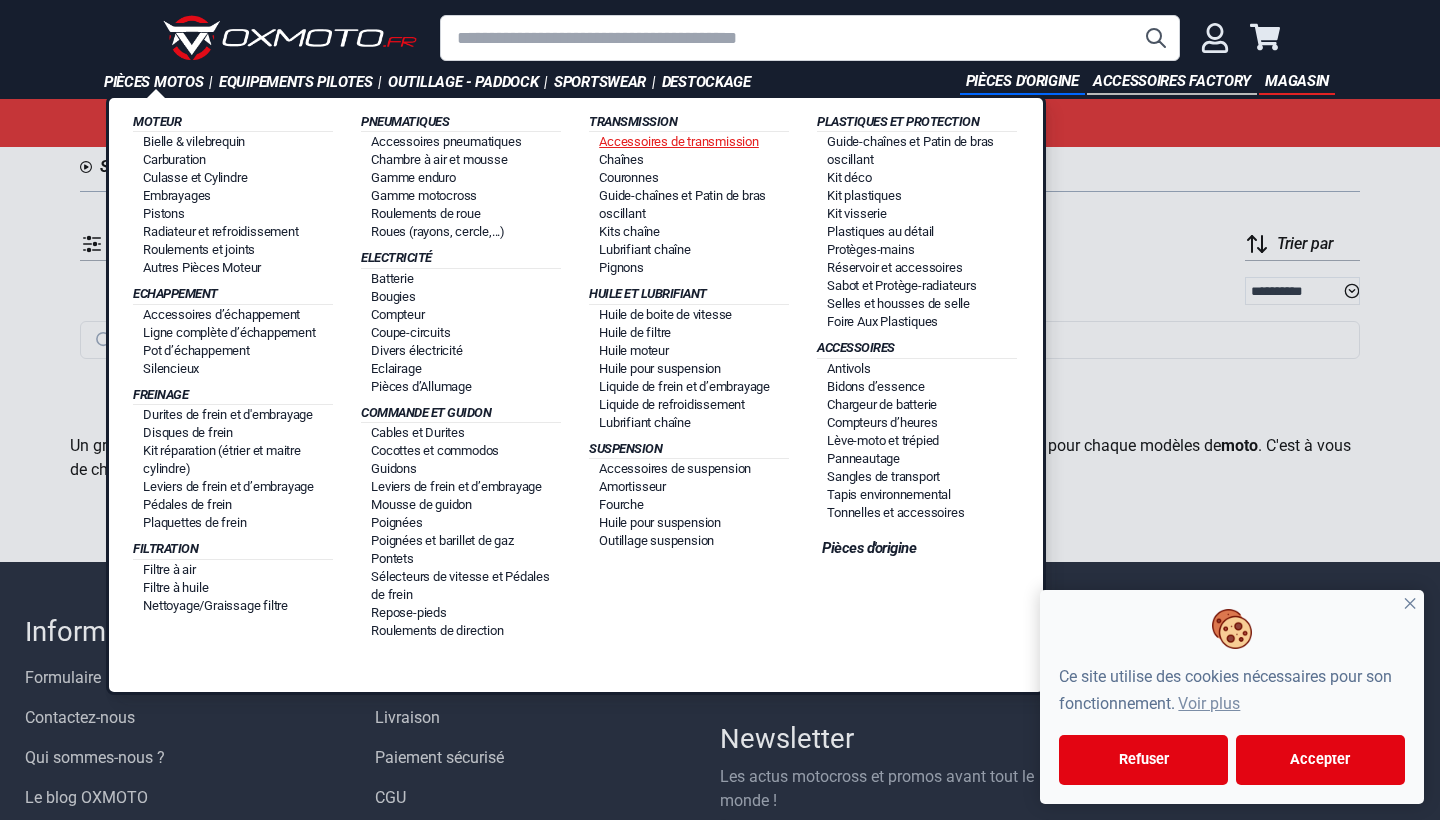 click on "Accessoires de transmission" at bounding box center [679, 141] 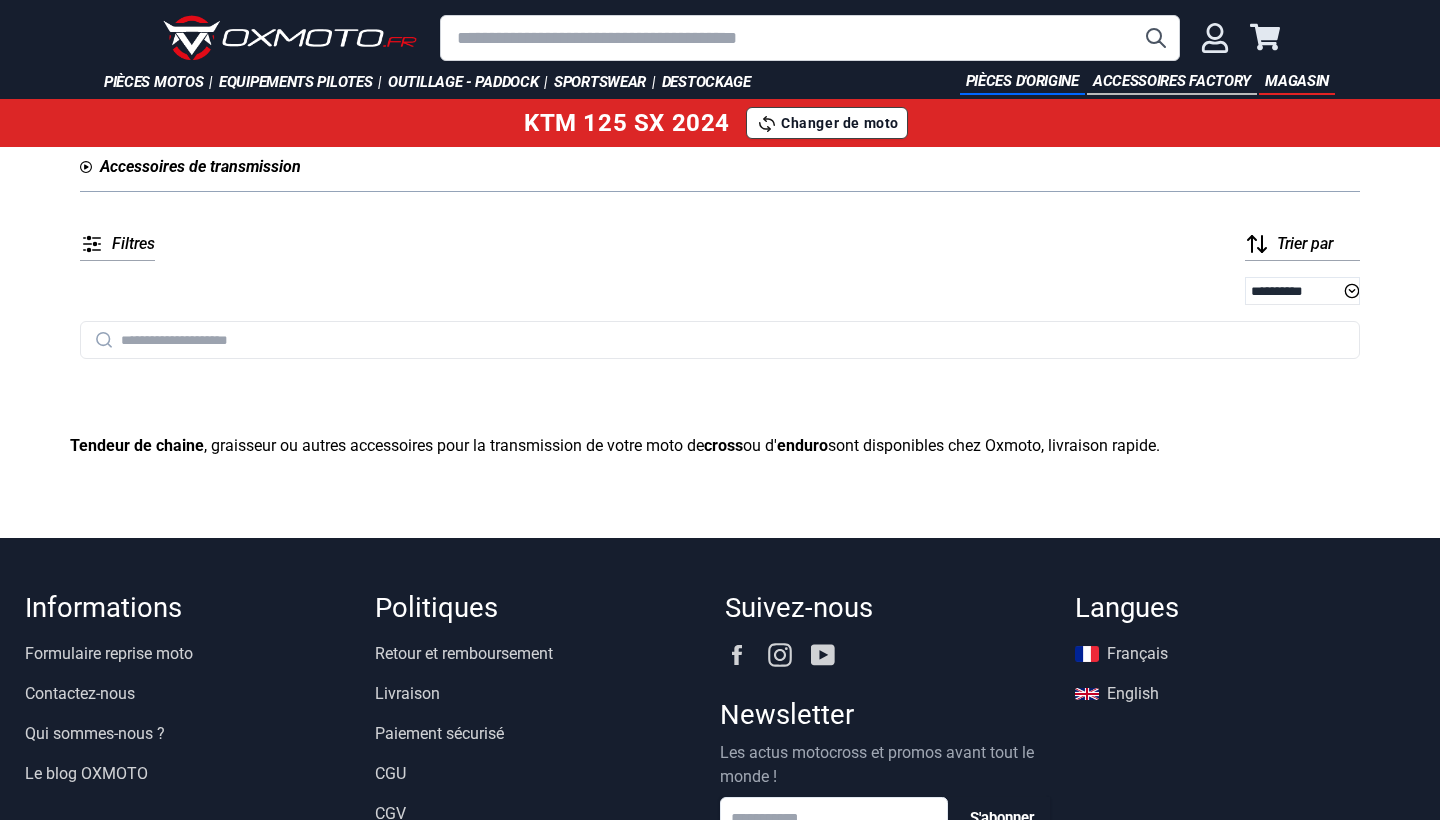 scroll, scrollTop: 0, scrollLeft: 0, axis: both 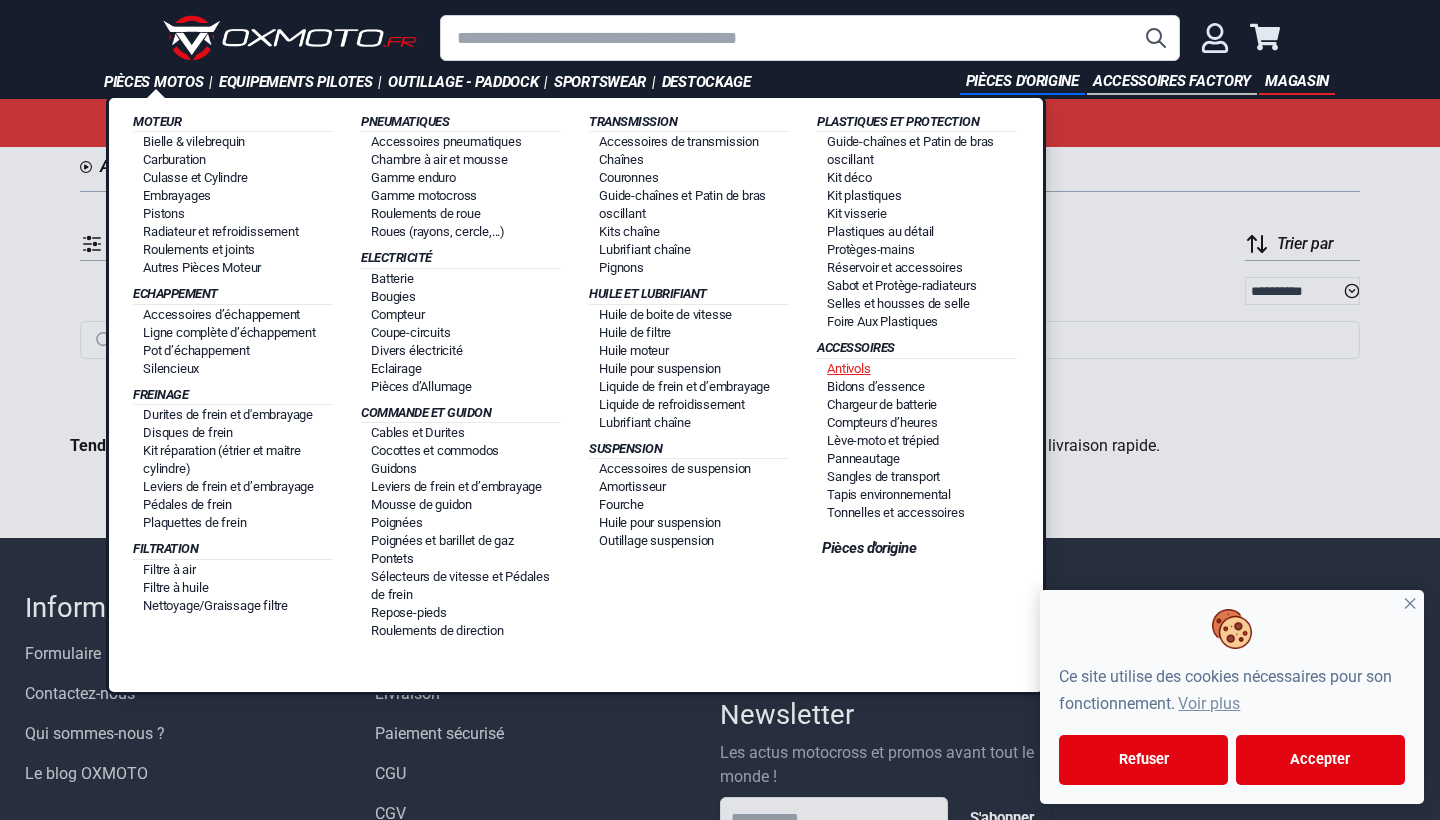 click on "Antivols" at bounding box center [848, 368] 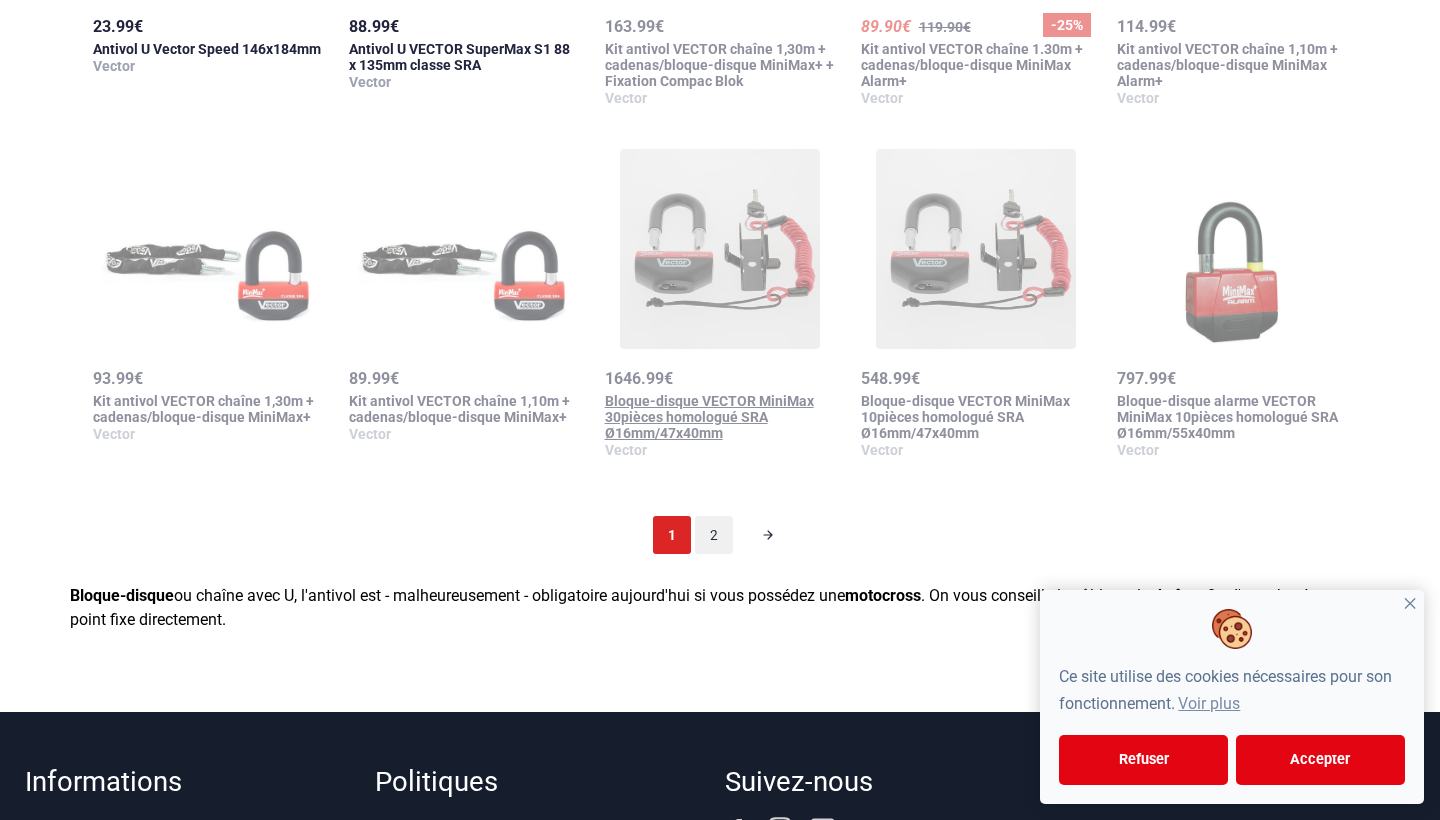 scroll, scrollTop: 1596, scrollLeft: 0, axis: vertical 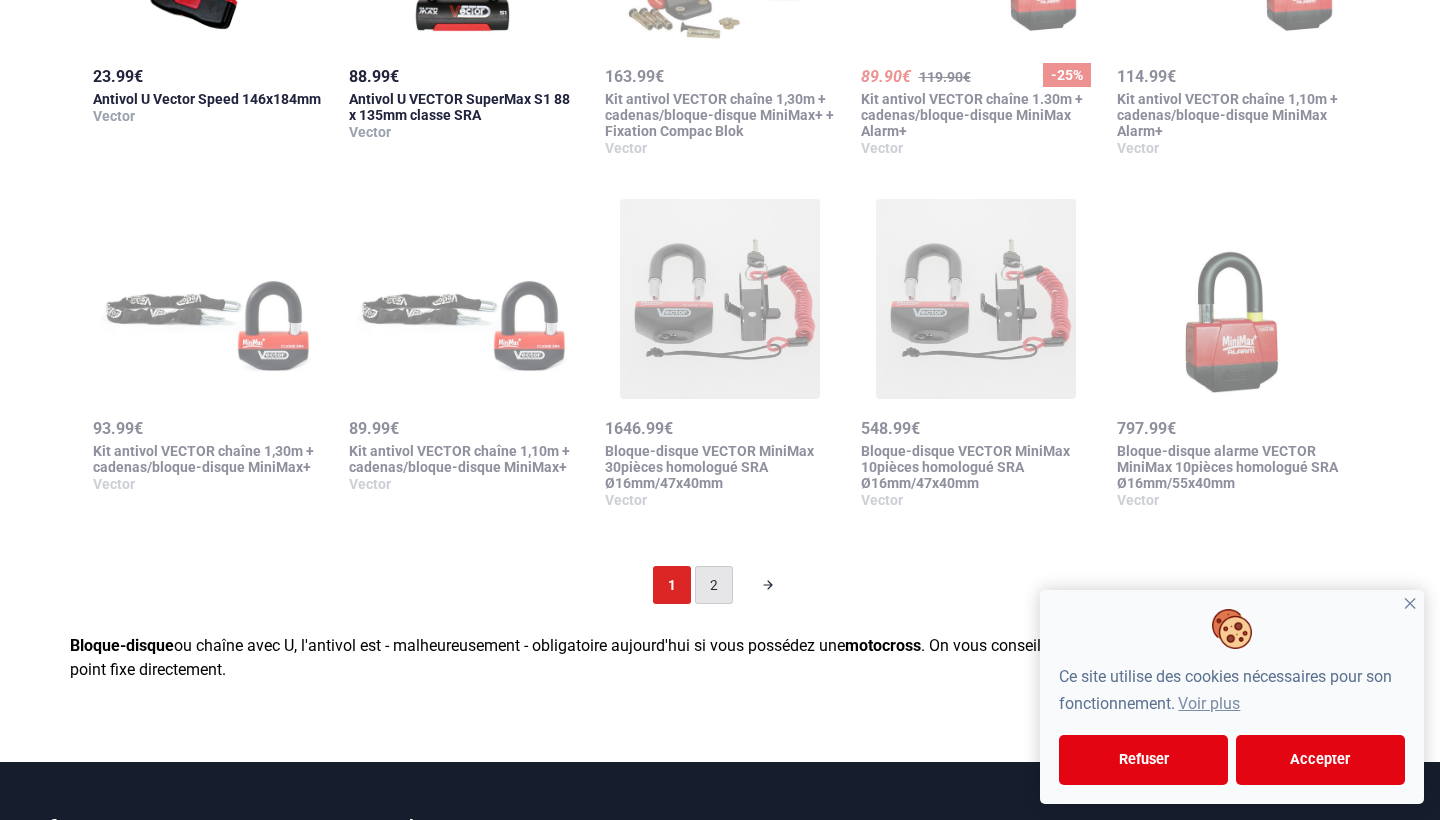 click on "2" at bounding box center [714, 585] 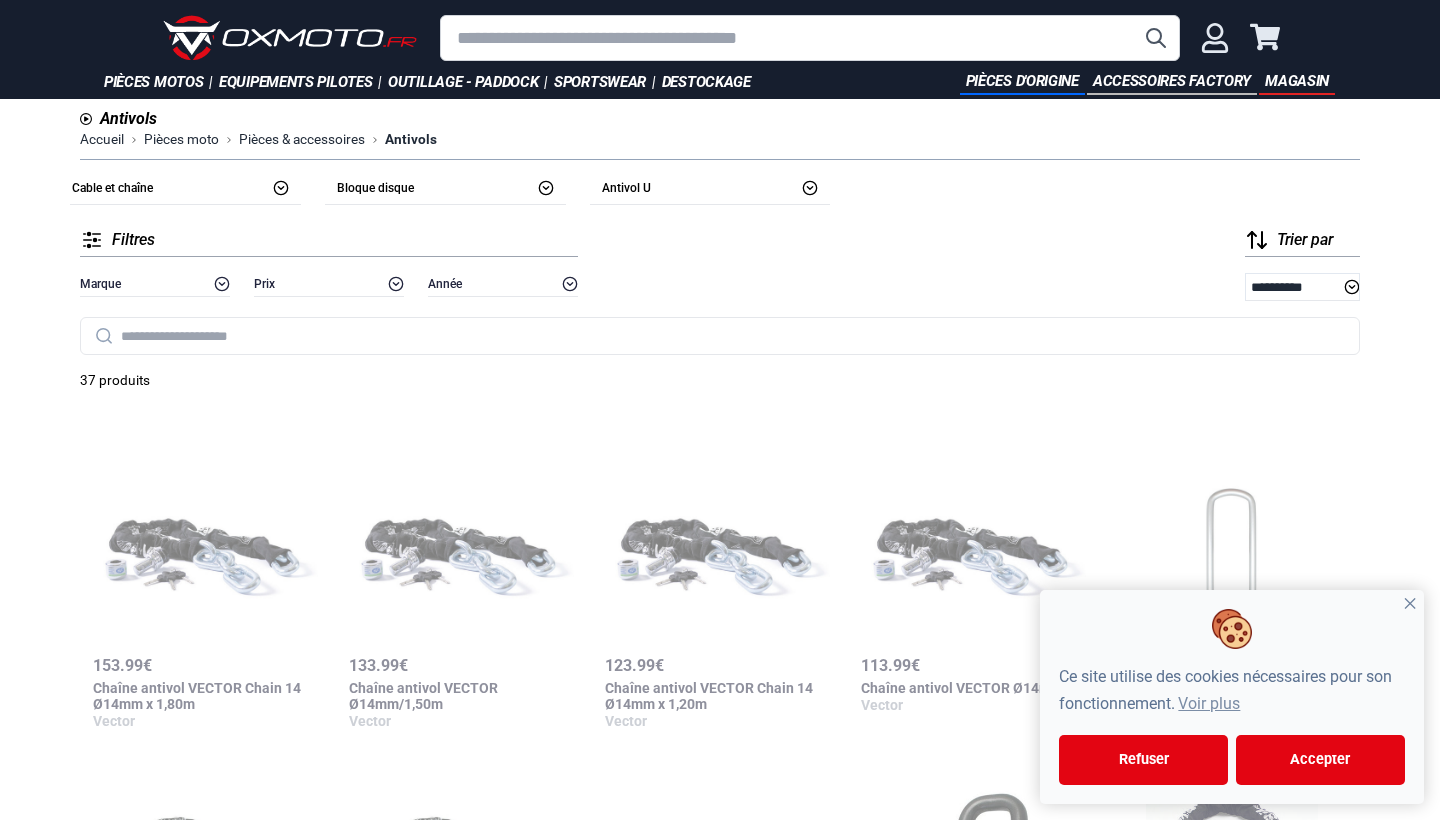 scroll, scrollTop: 0, scrollLeft: 0, axis: both 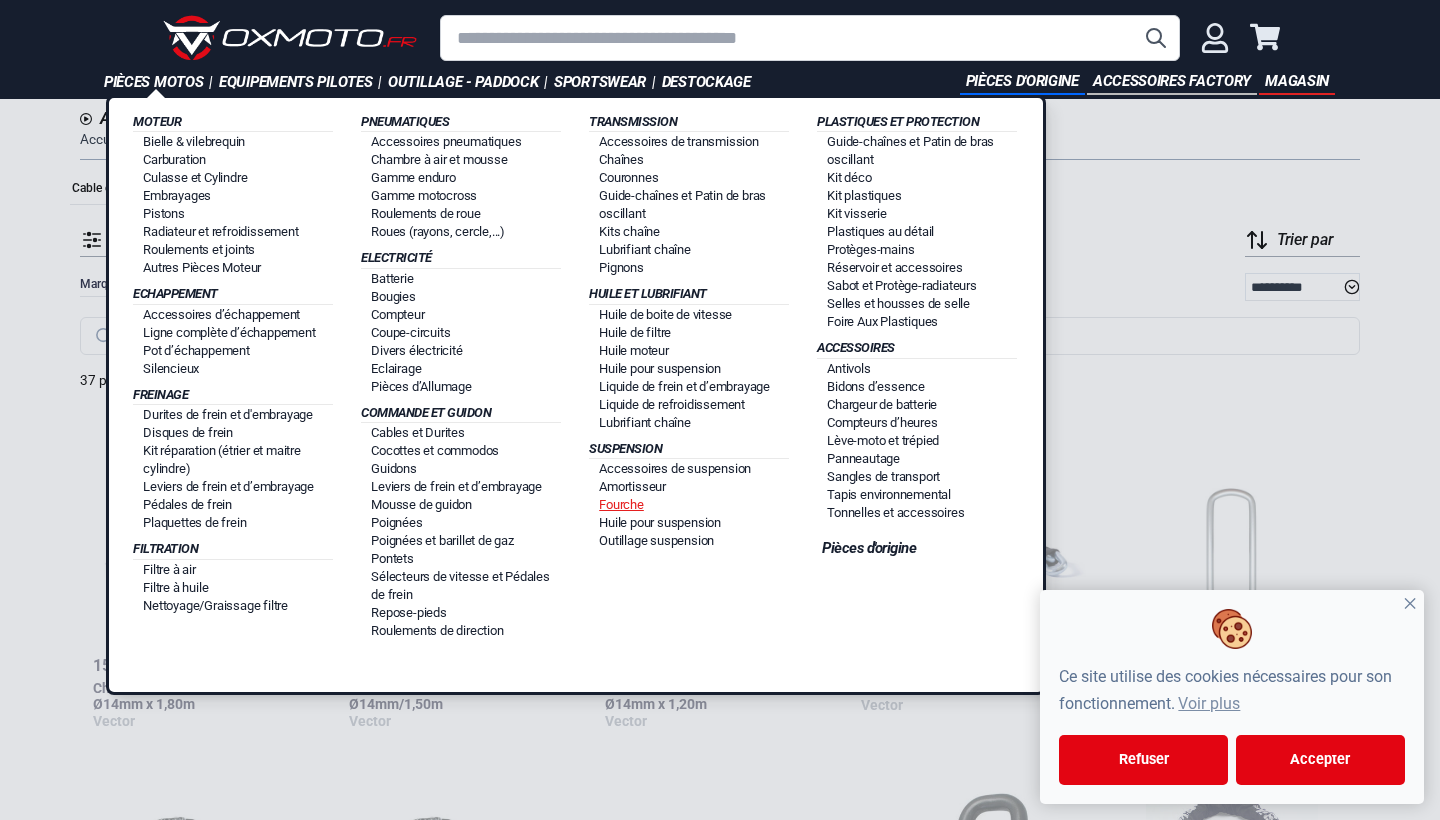 click on "Fourche" at bounding box center (621, 504) 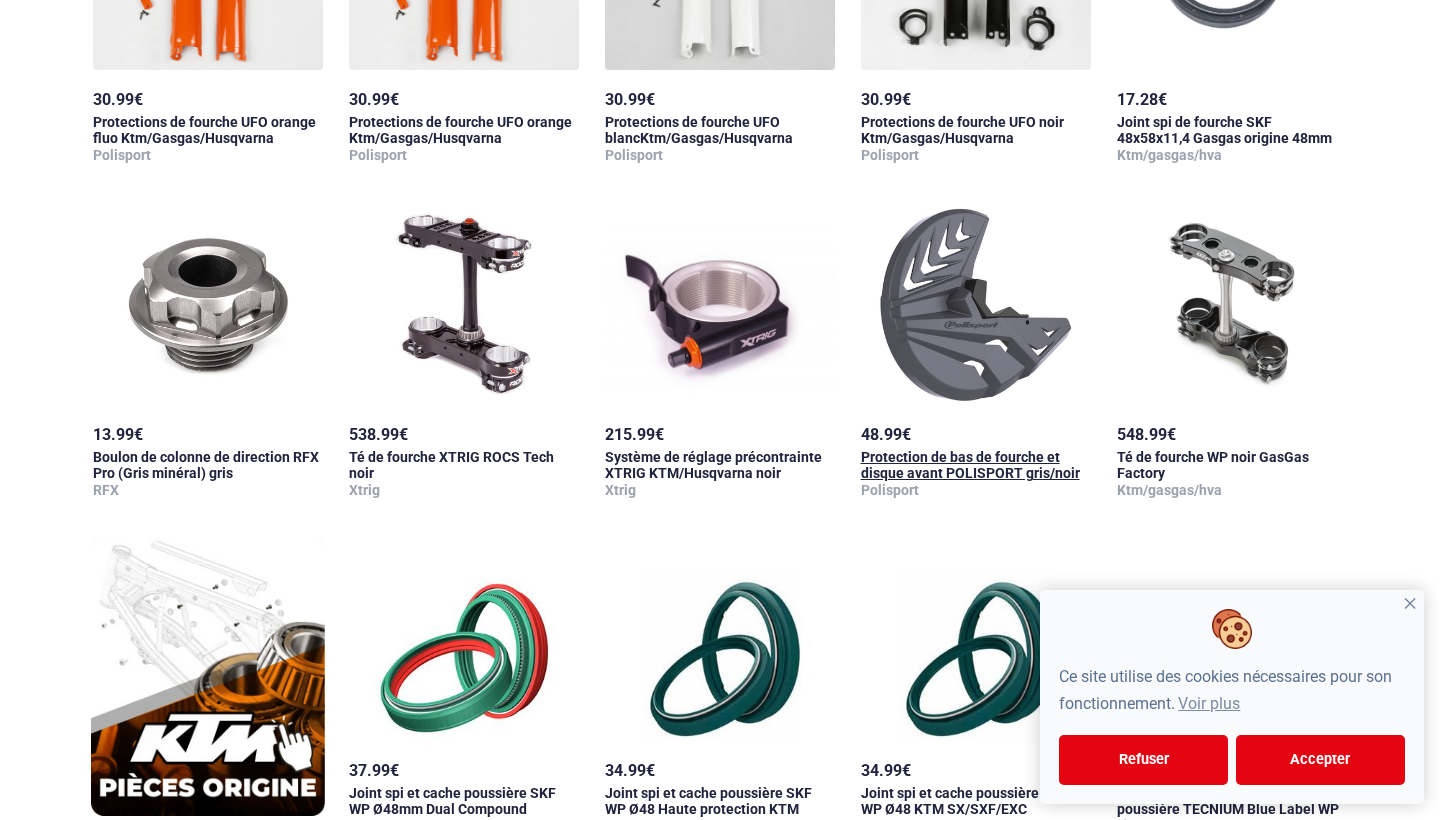 scroll, scrollTop: 955, scrollLeft: 0, axis: vertical 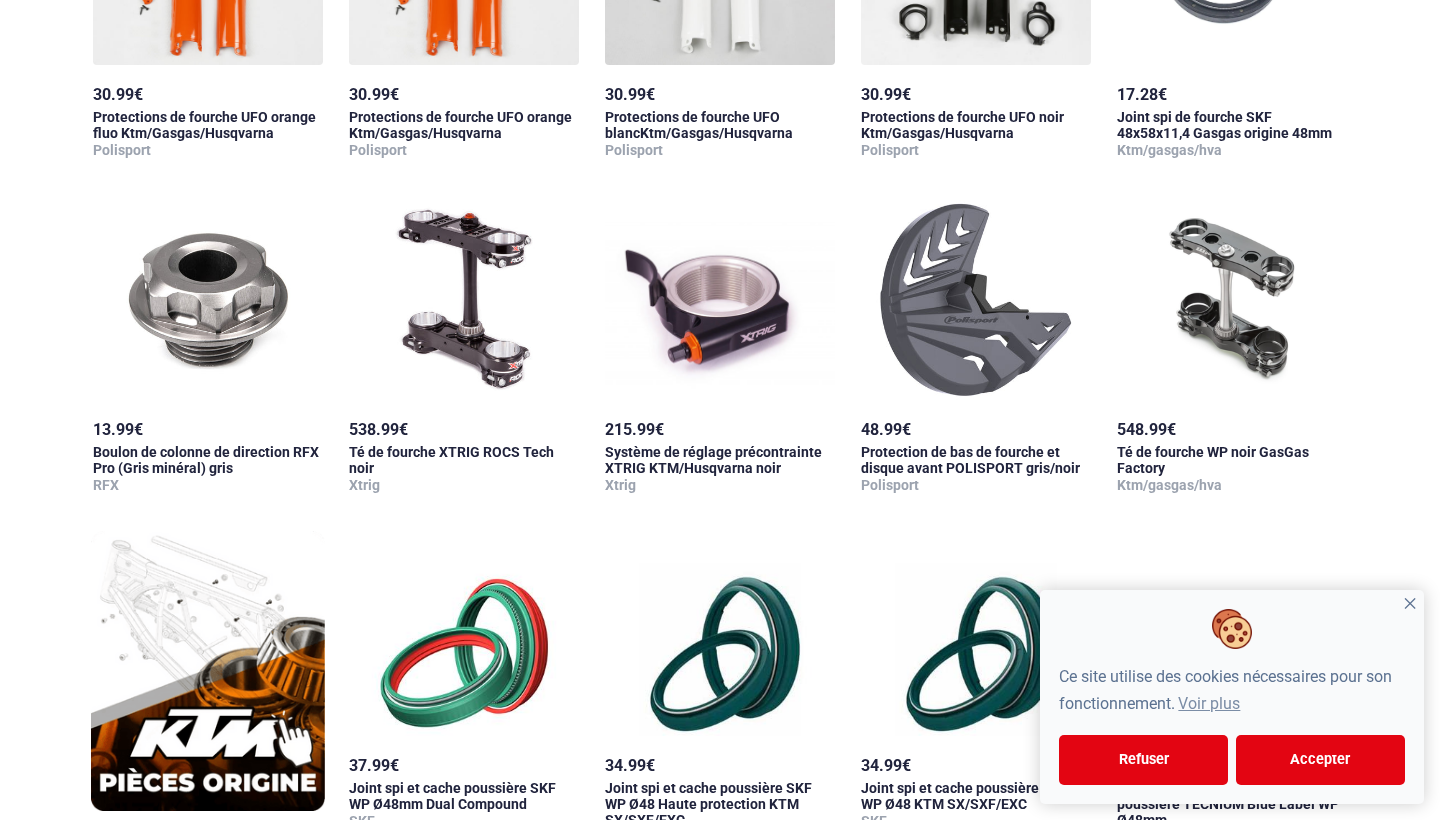 click on "✕" at bounding box center [1410, 604] 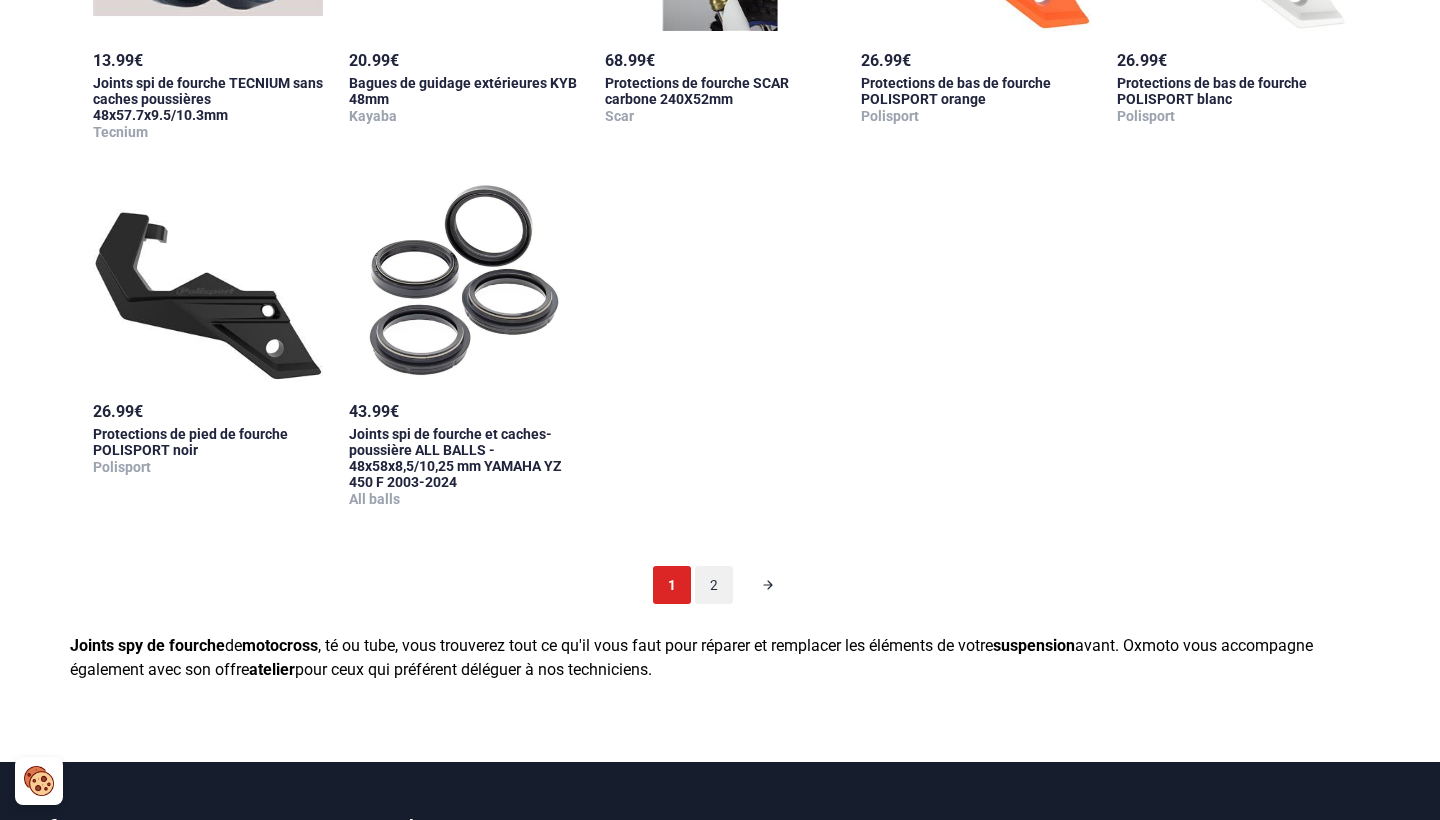 scroll, scrollTop: 1995, scrollLeft: 0, axis: vertical 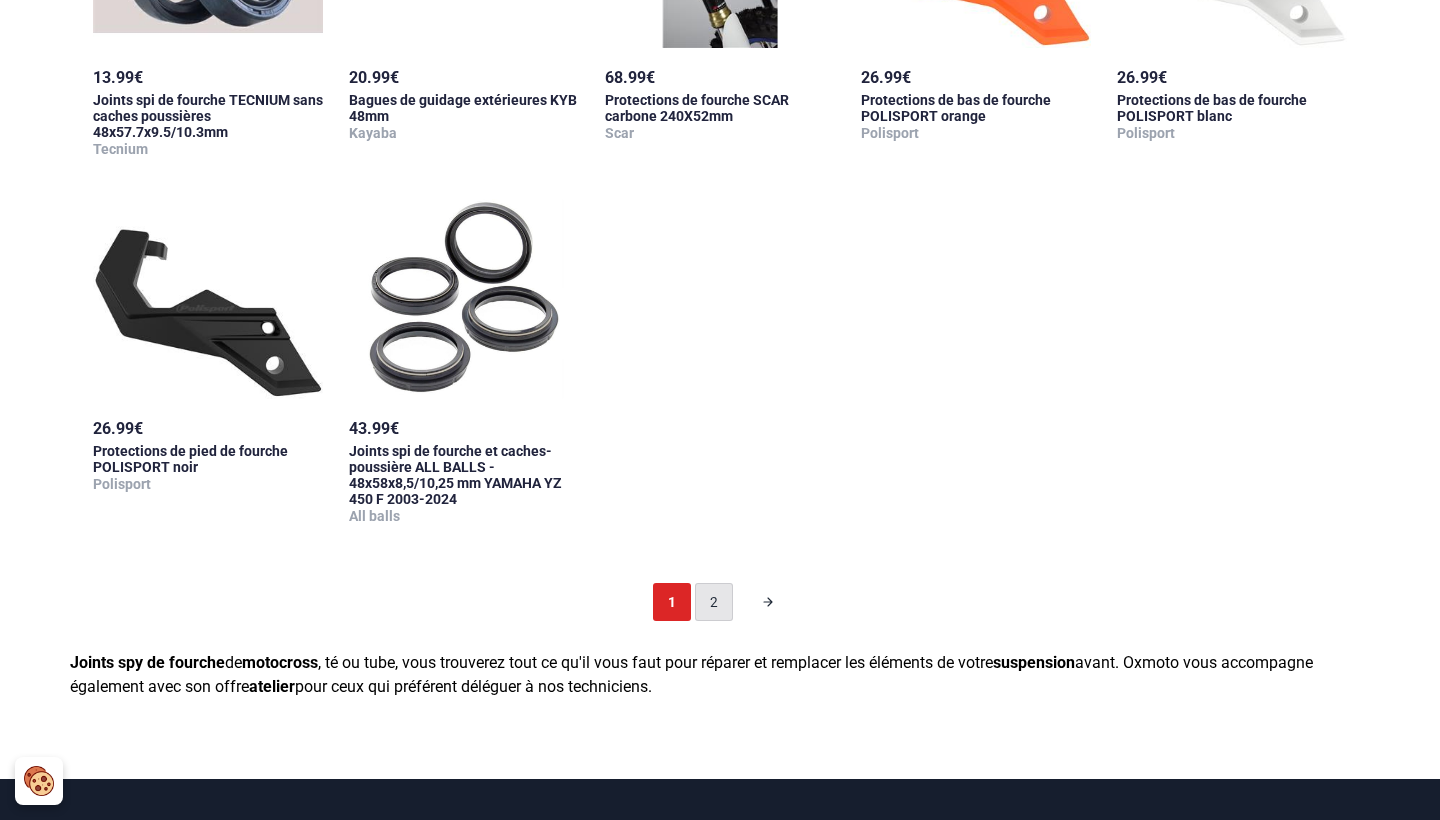click on "2" at bounding box center [714, 602] 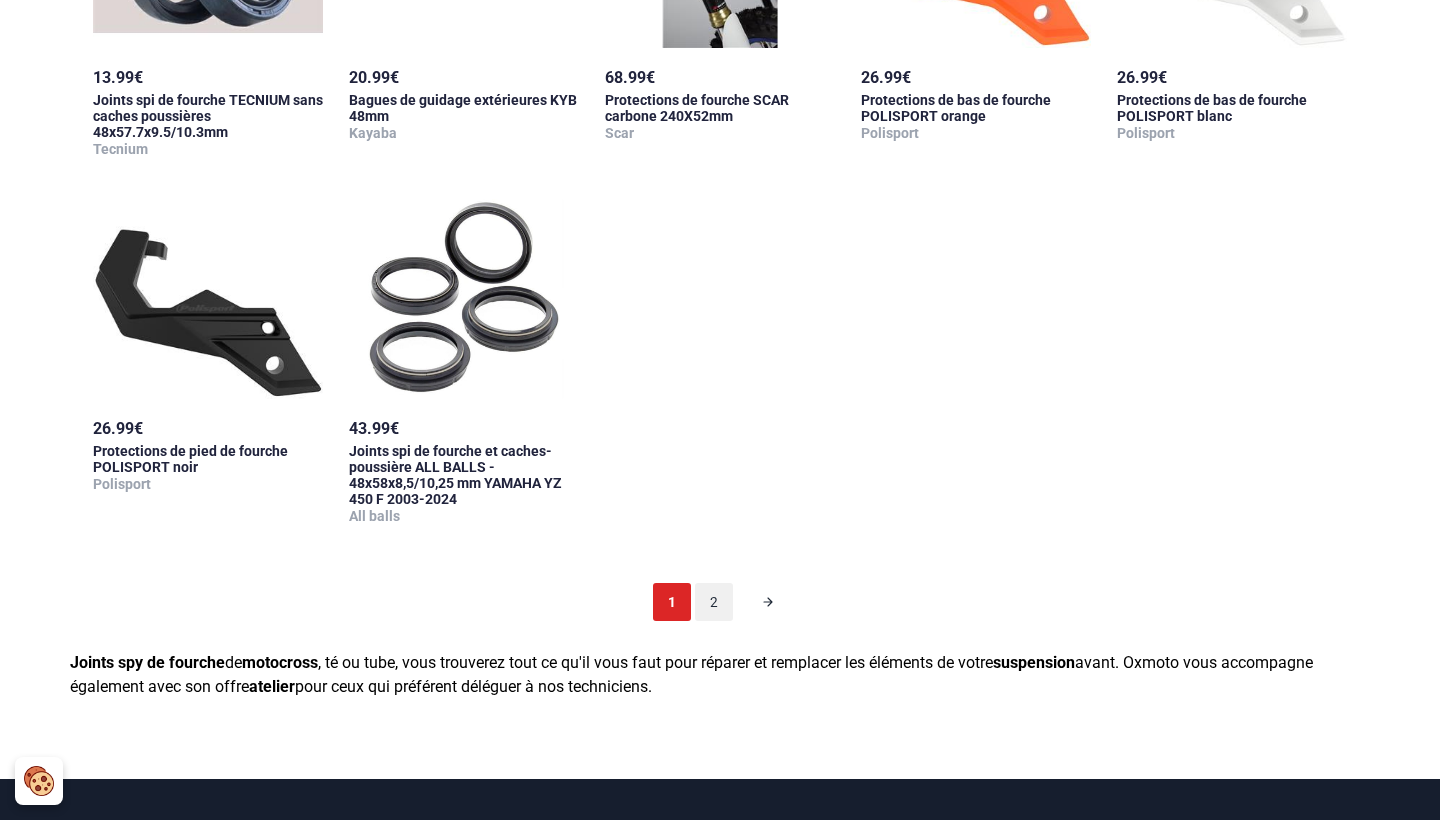 scroll, scrollTop: 98, scrollLeft: 0, axis: vertical 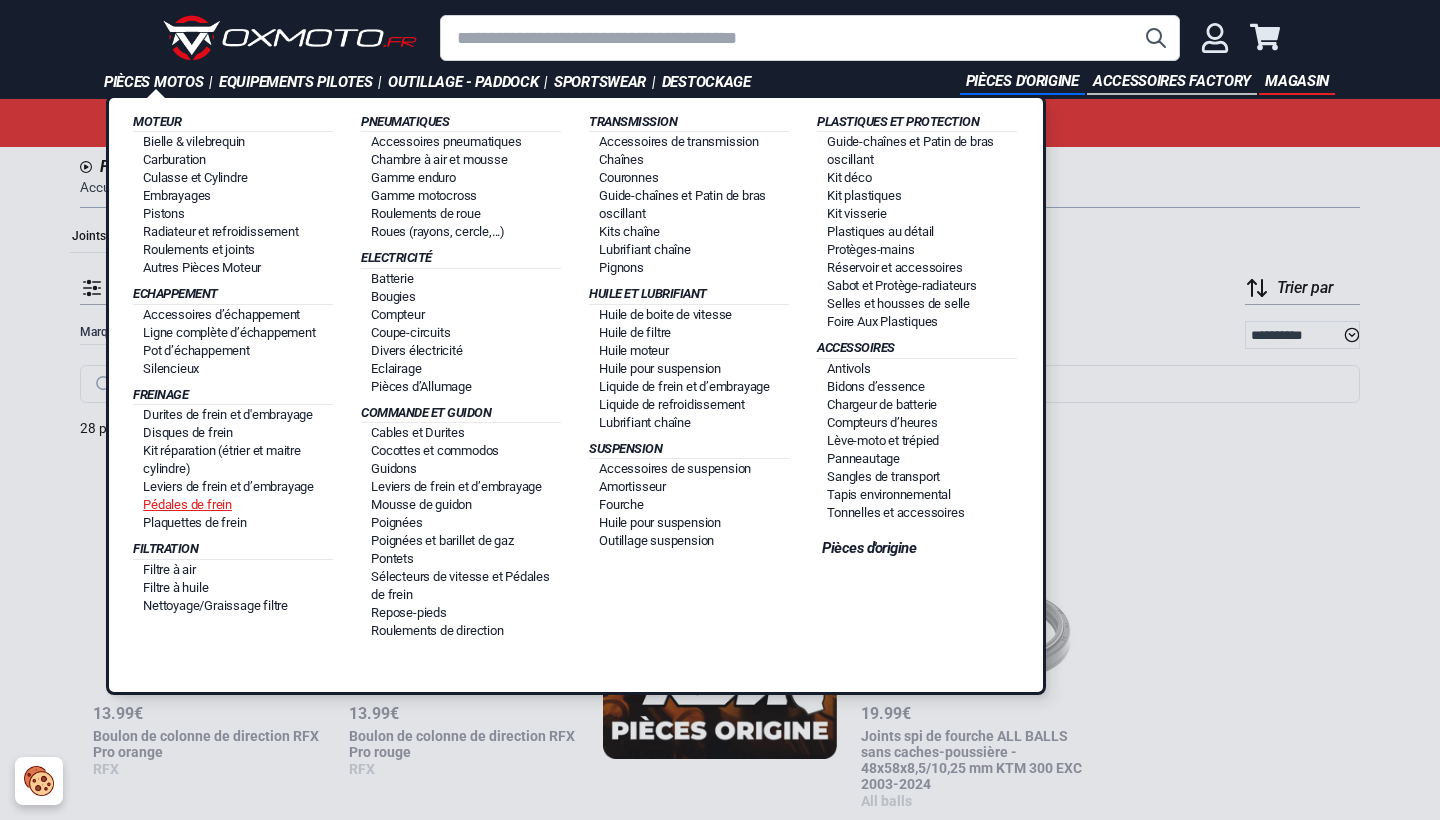 click on "Pédales de frein" at bounding box center [187, 504] 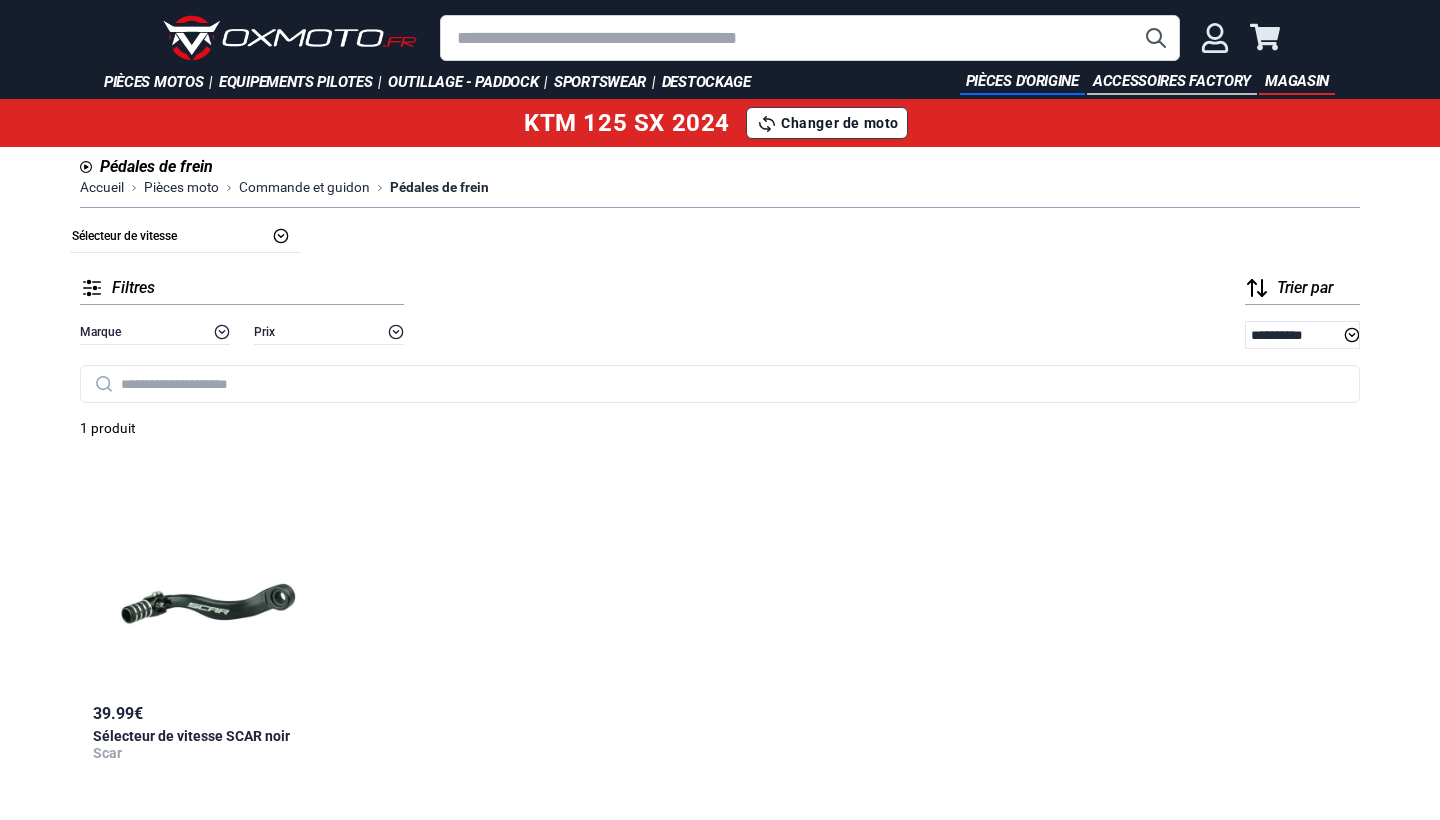 scroll, scrollTop: 0, scrollLeft: 0, axis: both 